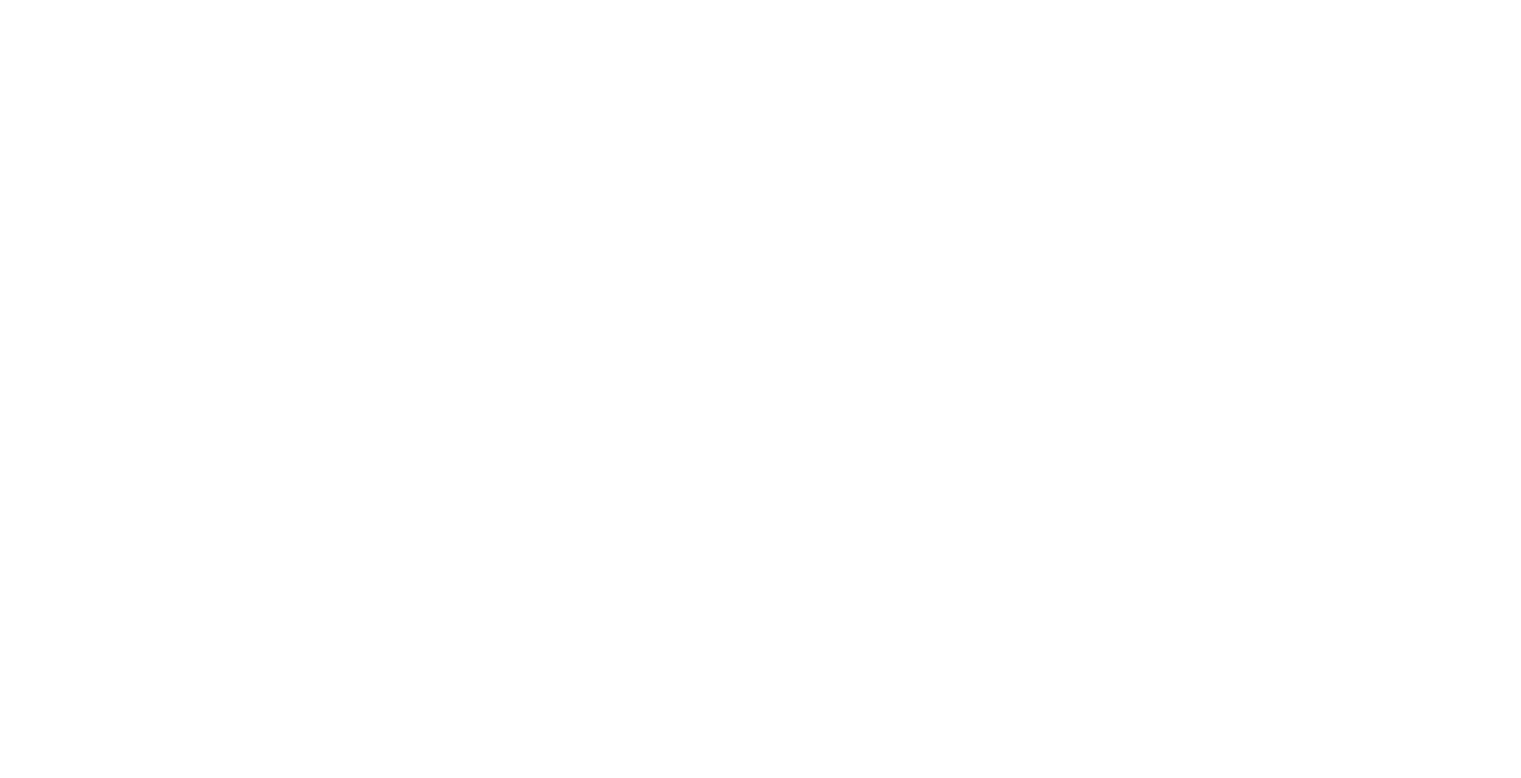 scroll, scrollTop: 0, scrollLeft: 0, axis: both 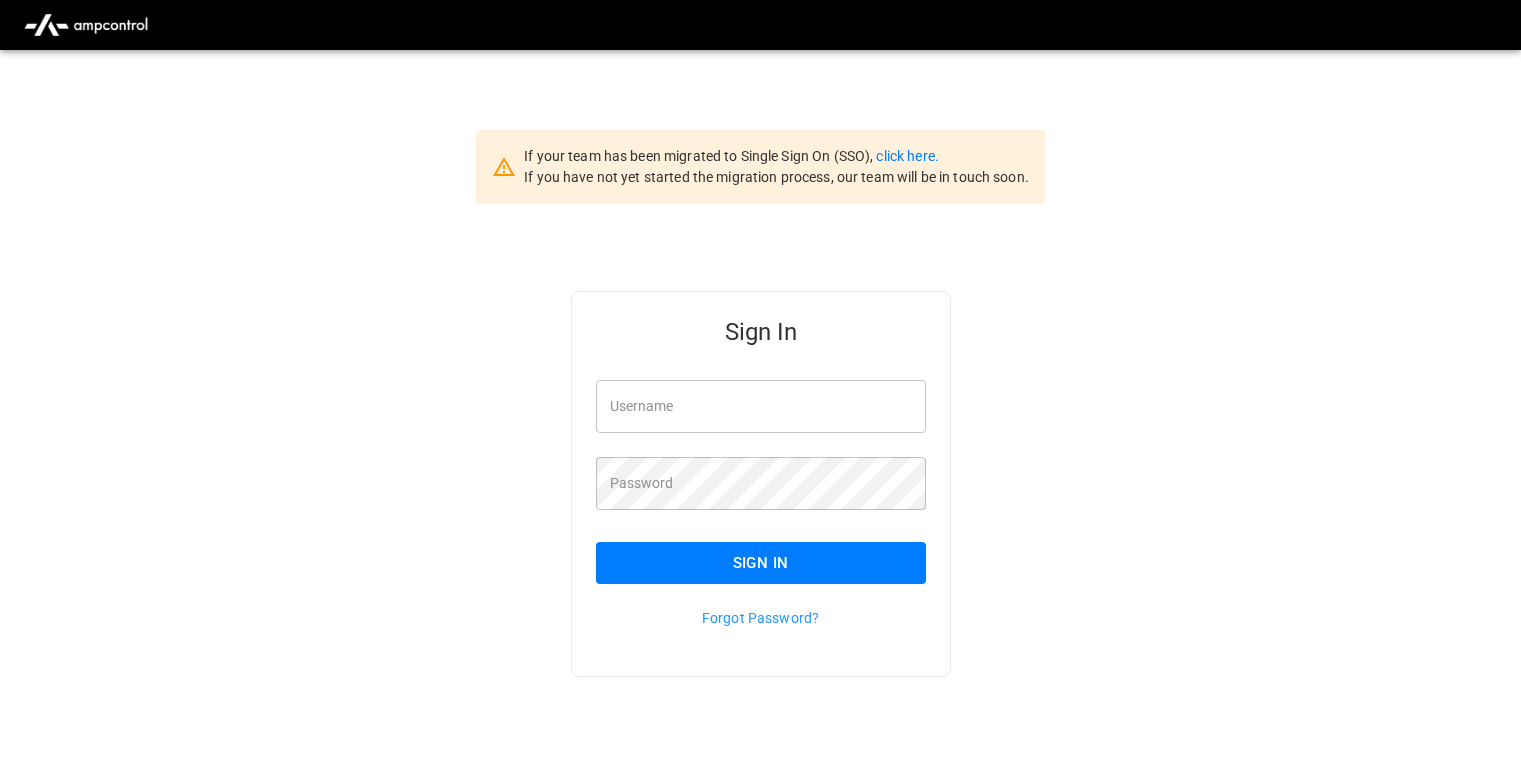 click on "Username" at bounding box center (761, 406) 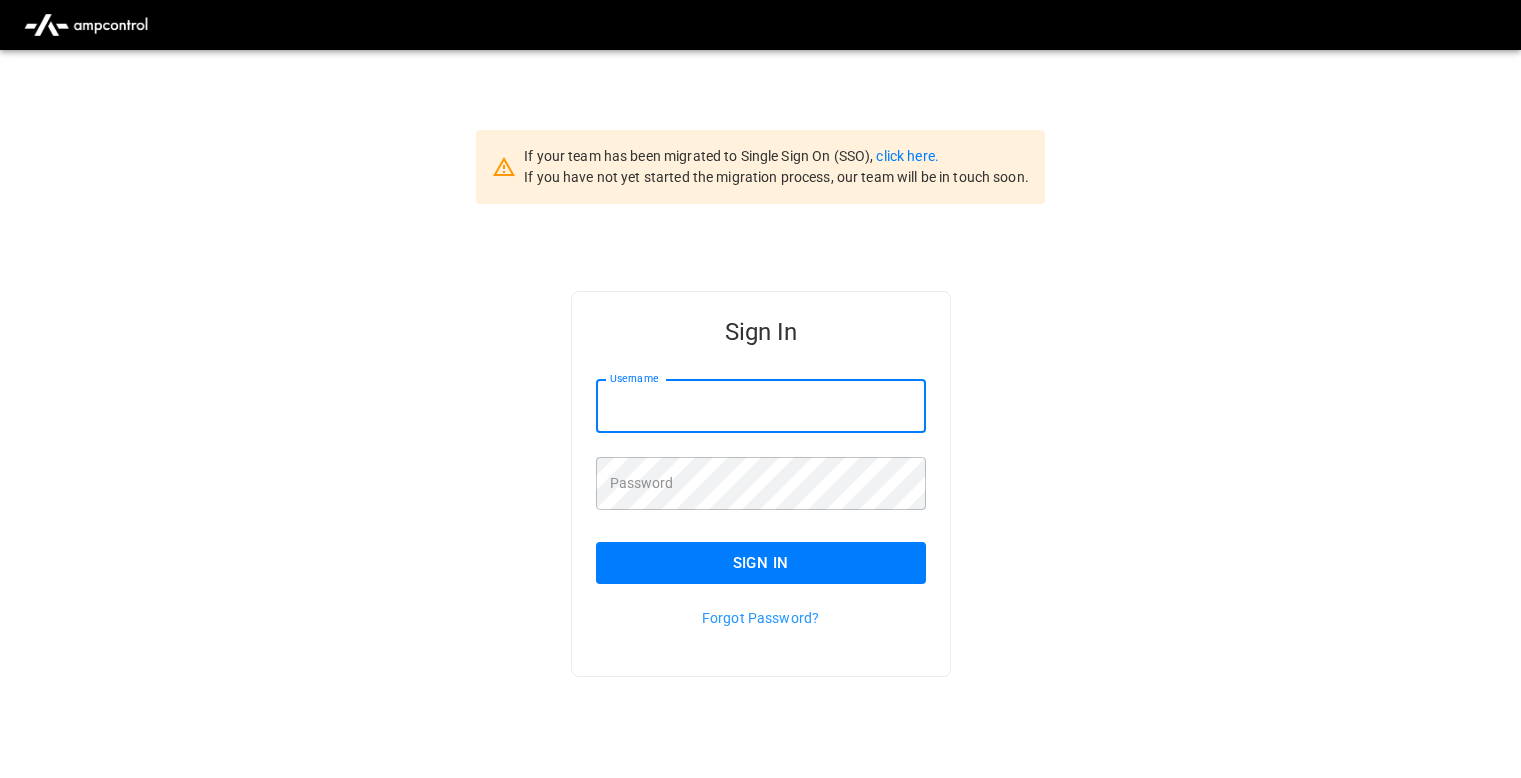 type on "**********" 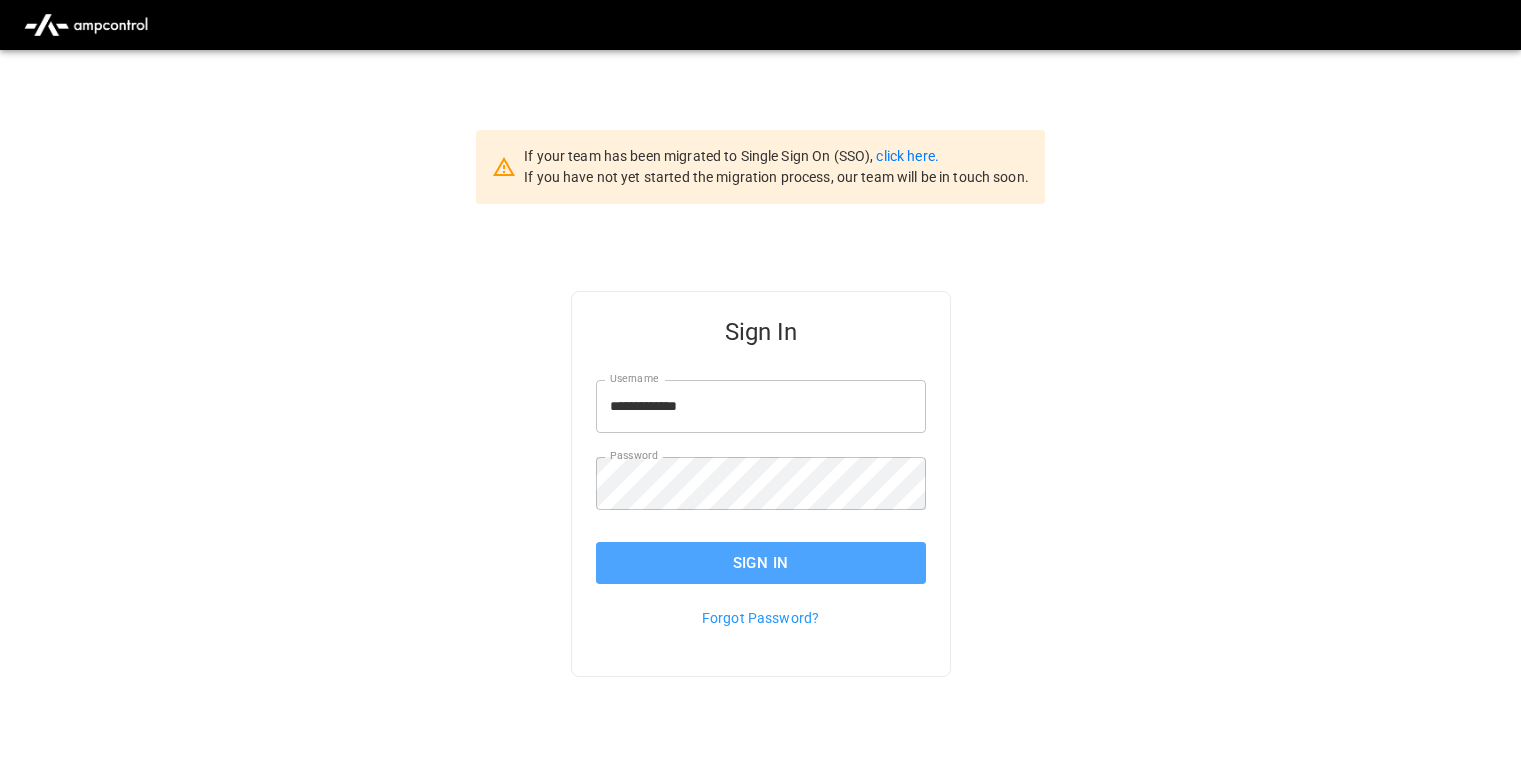 click on "Sign In" at bounding box center (761, 563) 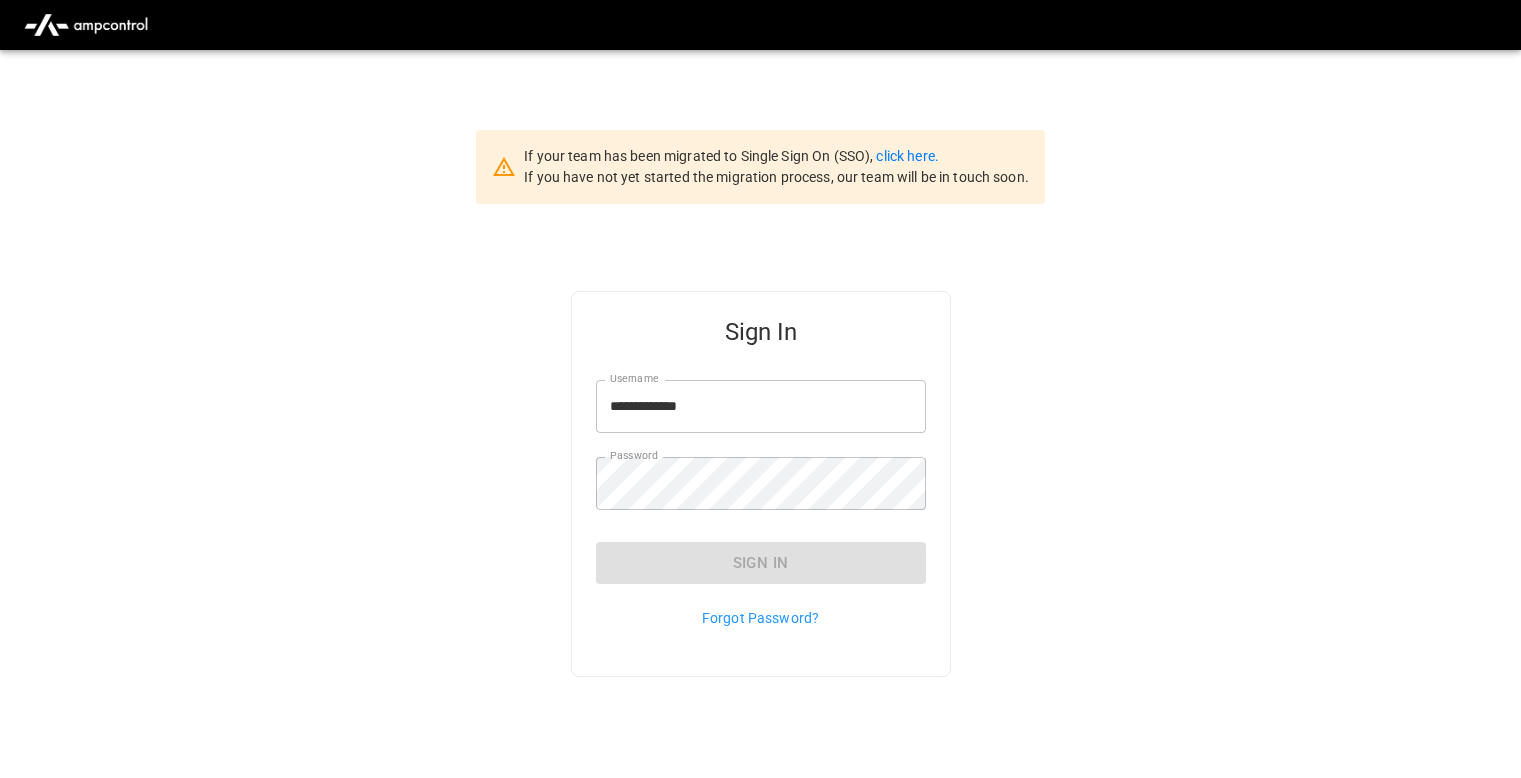 click on "**********" at bounding box center (760, 516) 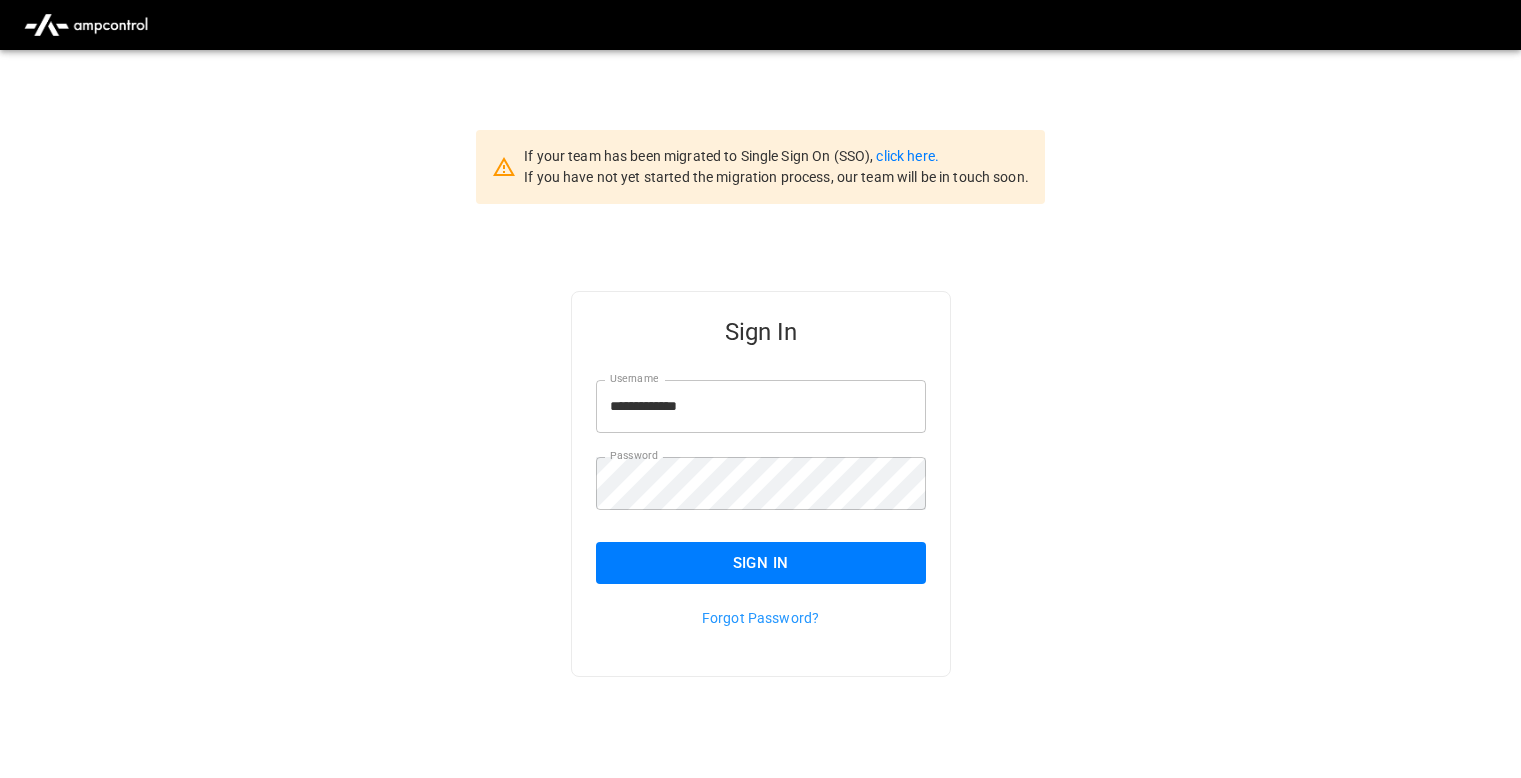 click on "**********" at bounding box center [760, 516] 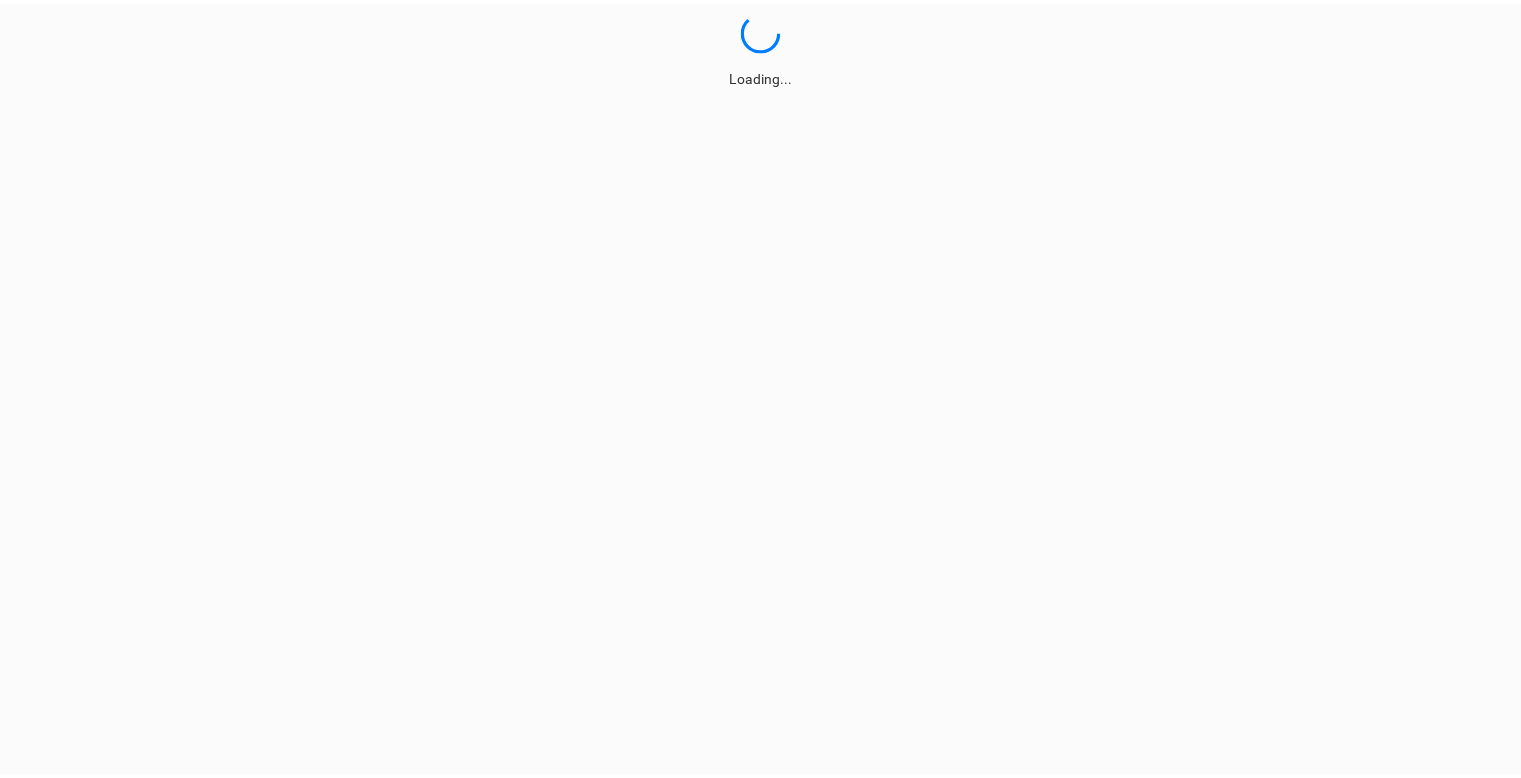 scroll, scrollTop: 0, scrollLeft: 0, axis: both 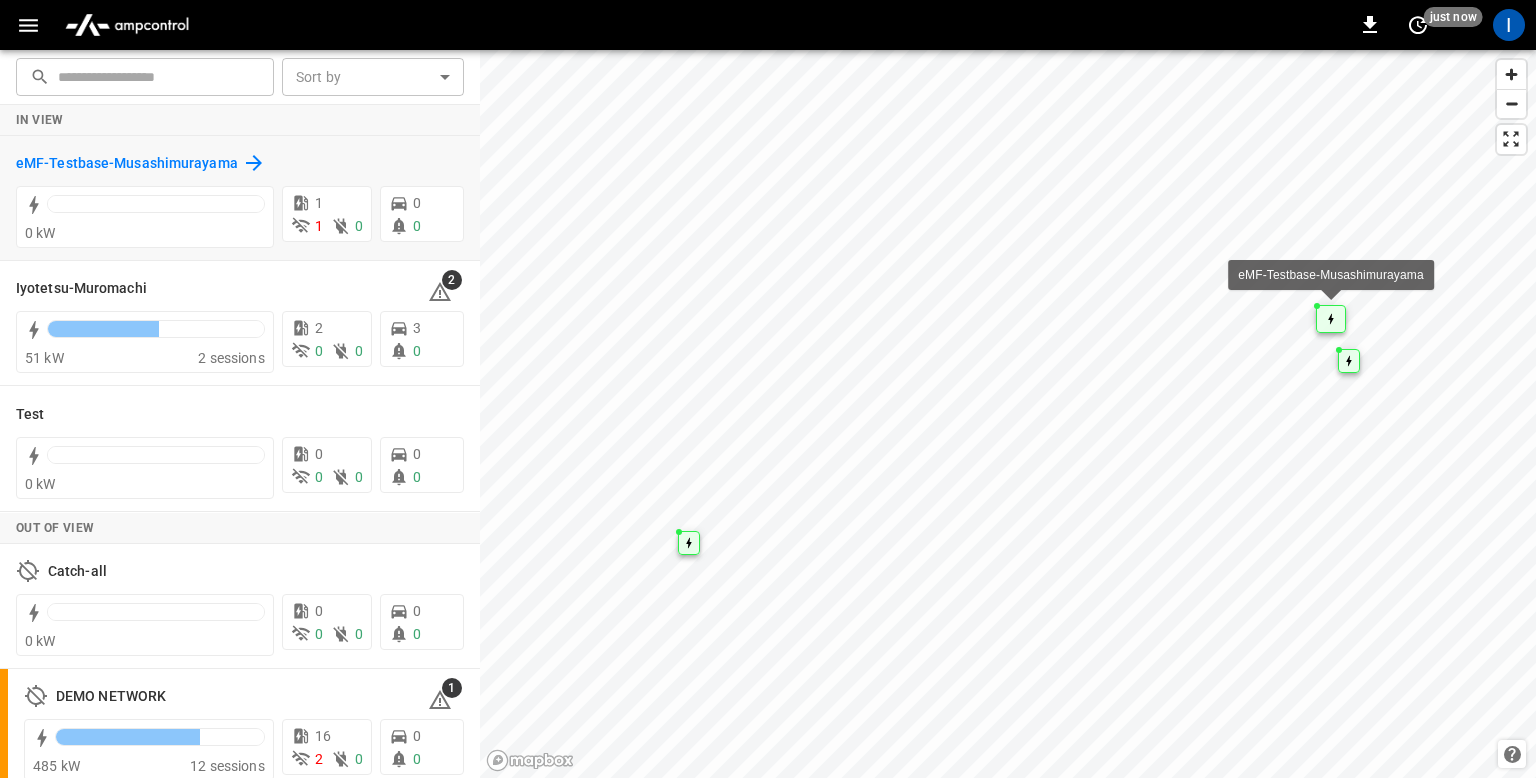 click on "eMF-Testbase-Musashimurayama" at bounding box center [127, 164] 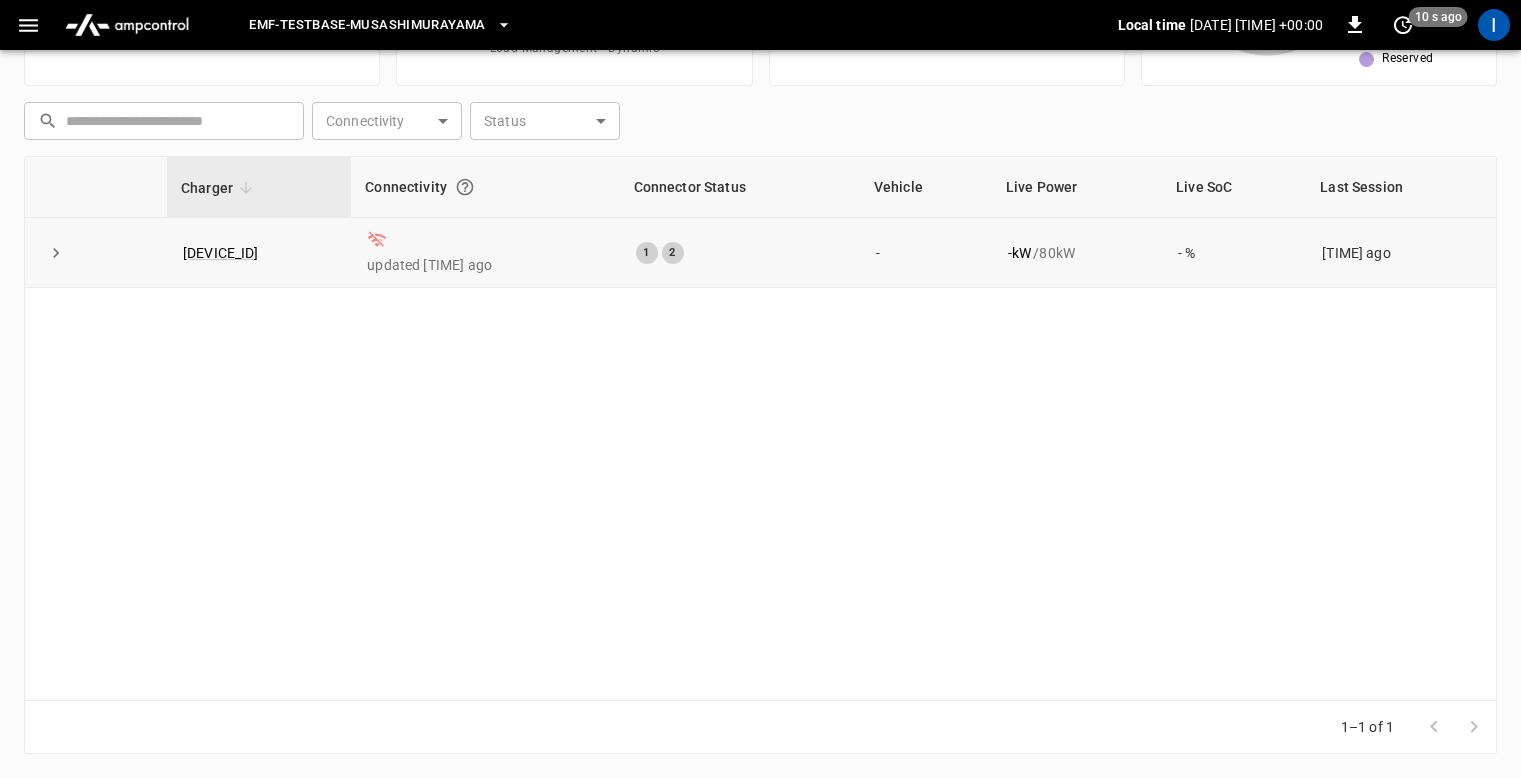 scroll, scrollTop: 0, scrollLeft: 0, axis: both 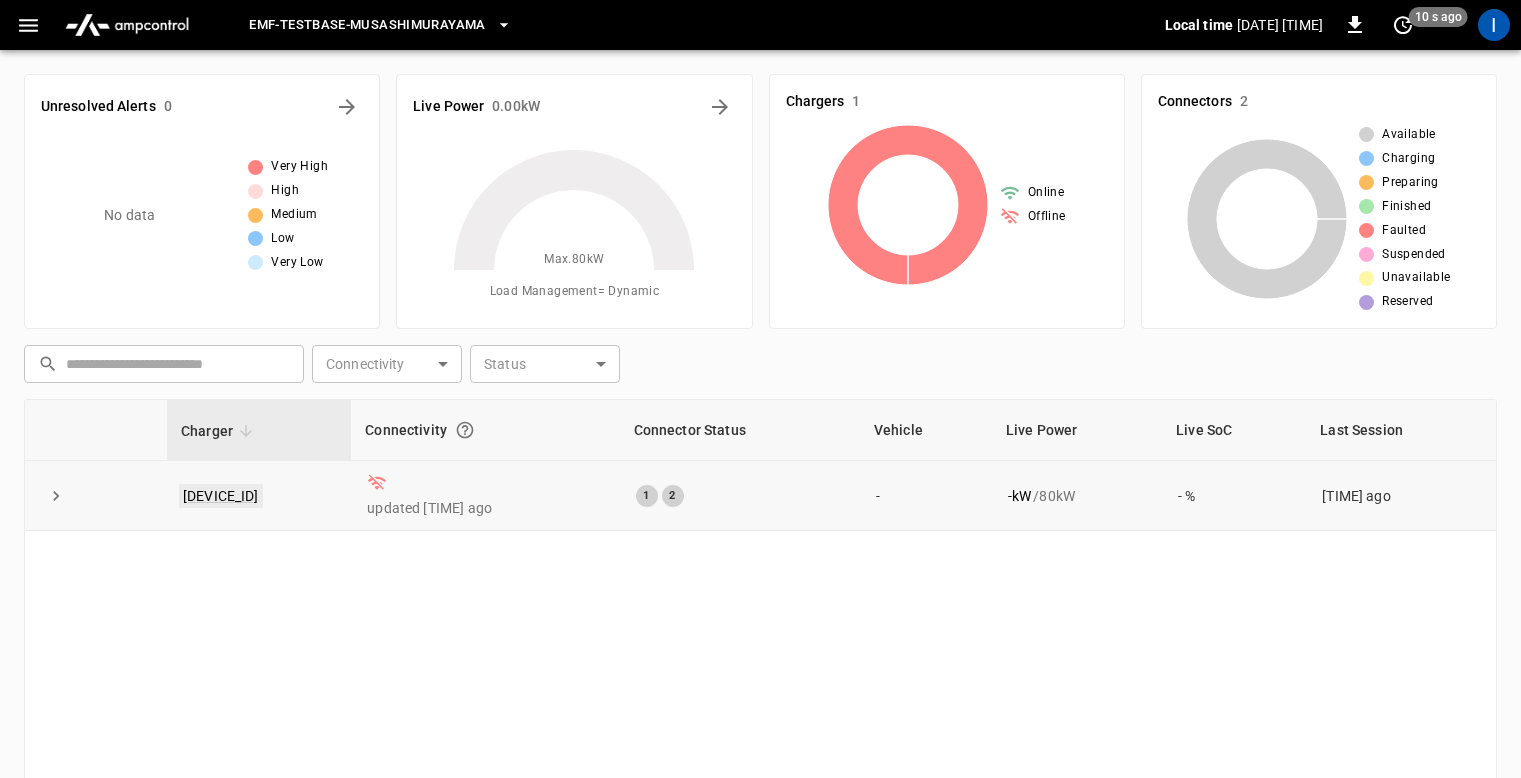 click on "[DEVICE_ID]" at bounding box center [221, 496] 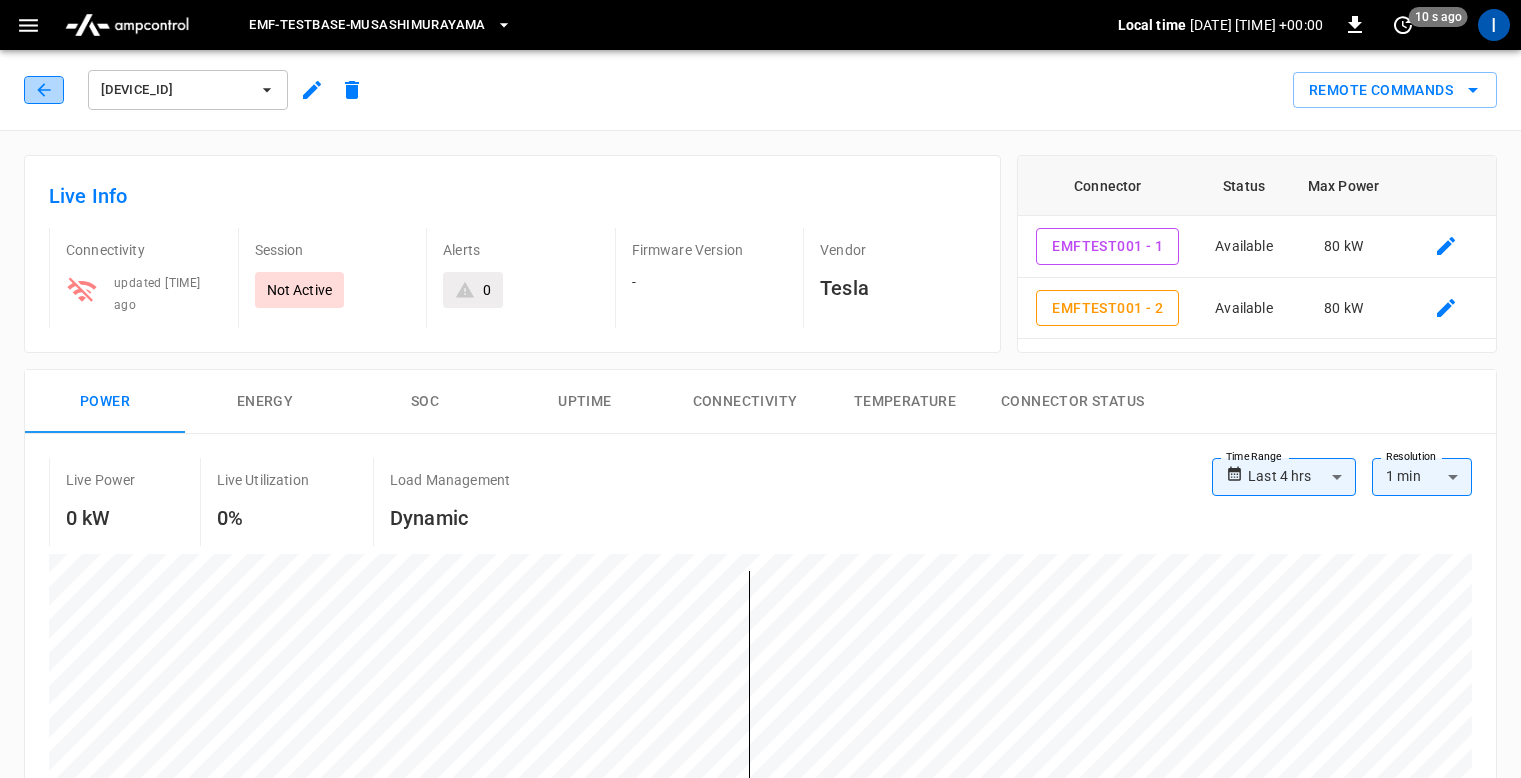 click 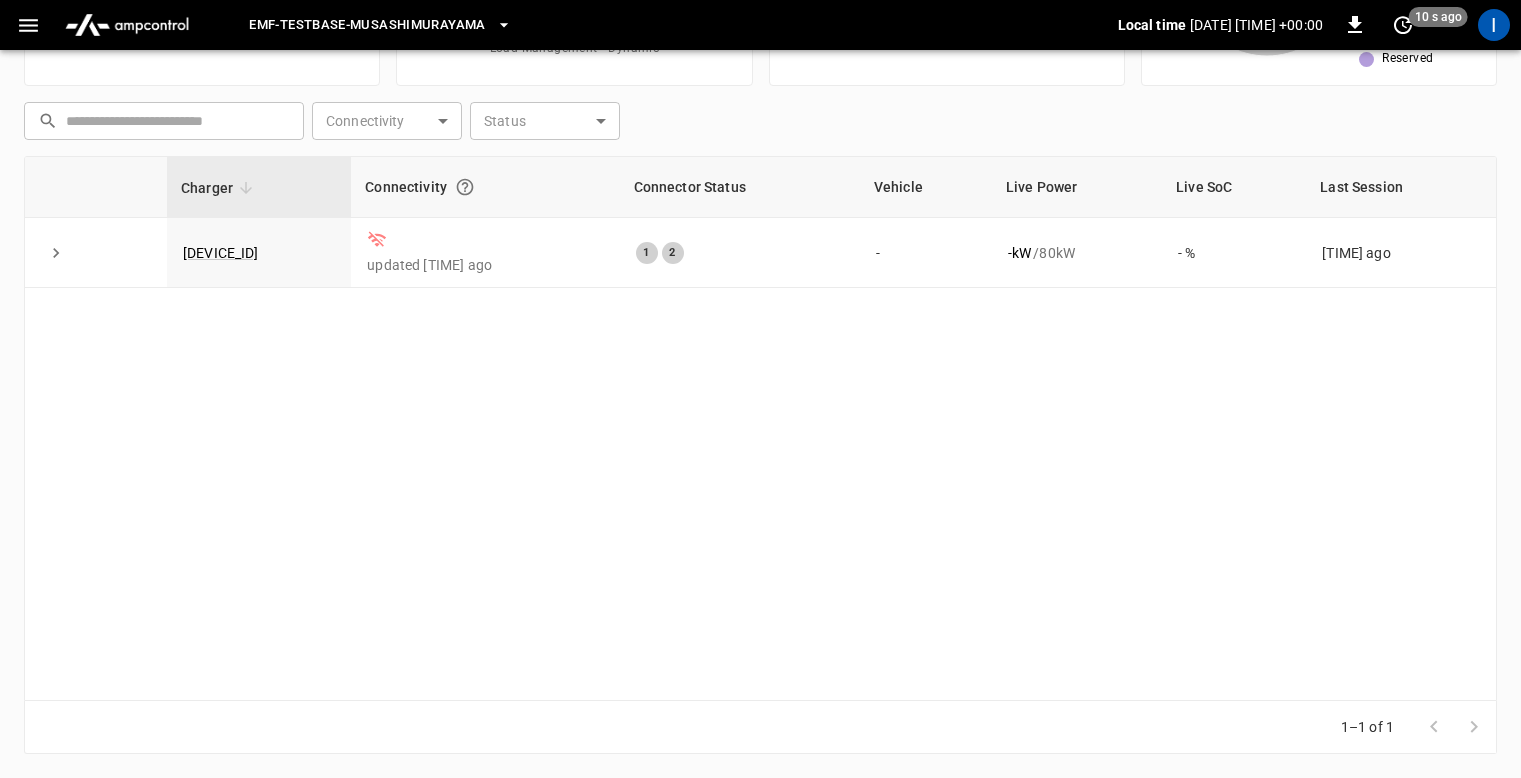 scroll, scrollTop: 0, scrollLeft: 0, axis: both 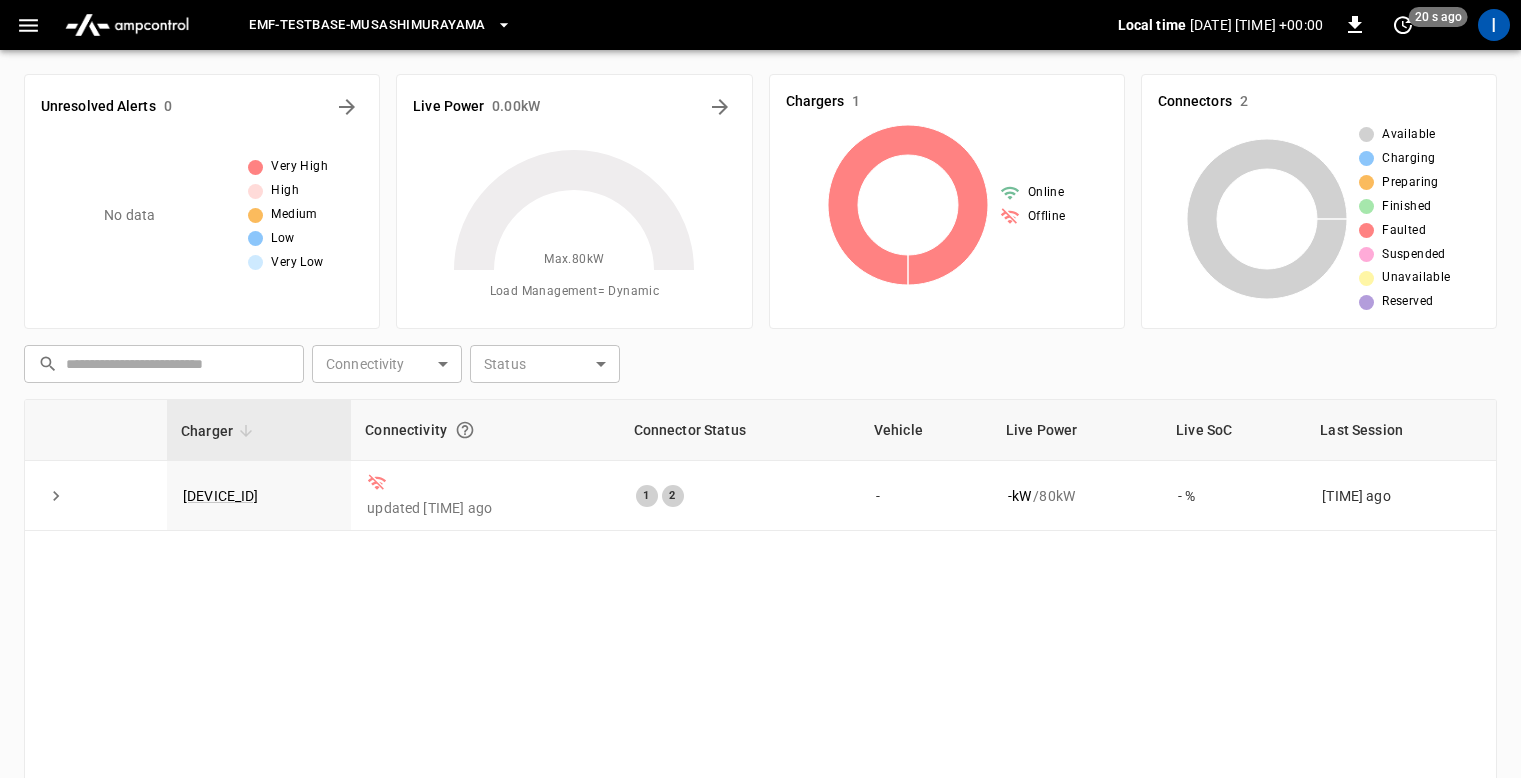 click on "Charger Connectivity Connector Status Vehicle Live Power Live SoC Last Session EMFTEST001 updated [NUMBER] days ago 1 2 - -  kW /  80  kW - % [NUMBER] days ago" at bounding box center (760, 671) 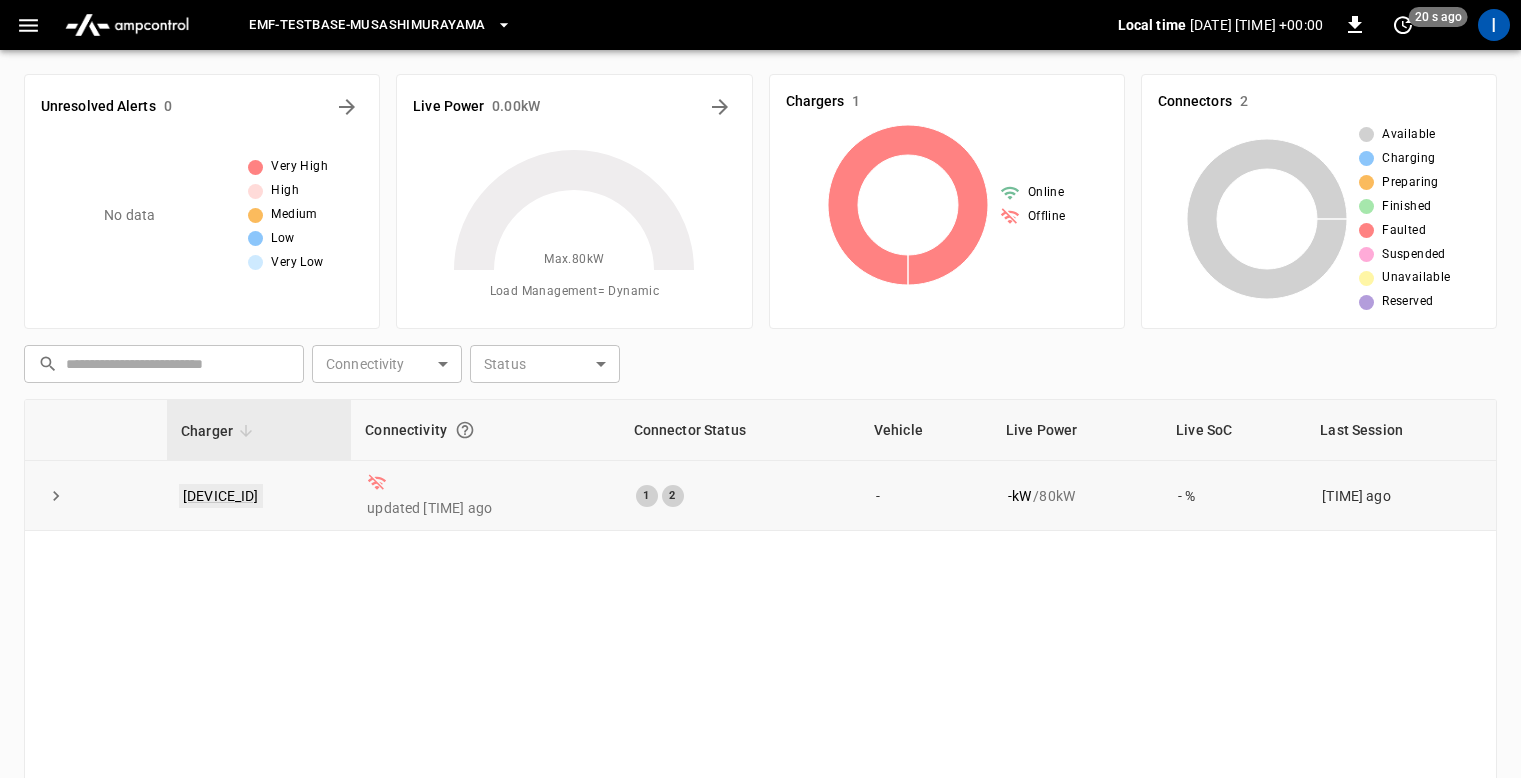 click on "[DEVICE_ID]" at bounding box center (221, 496) 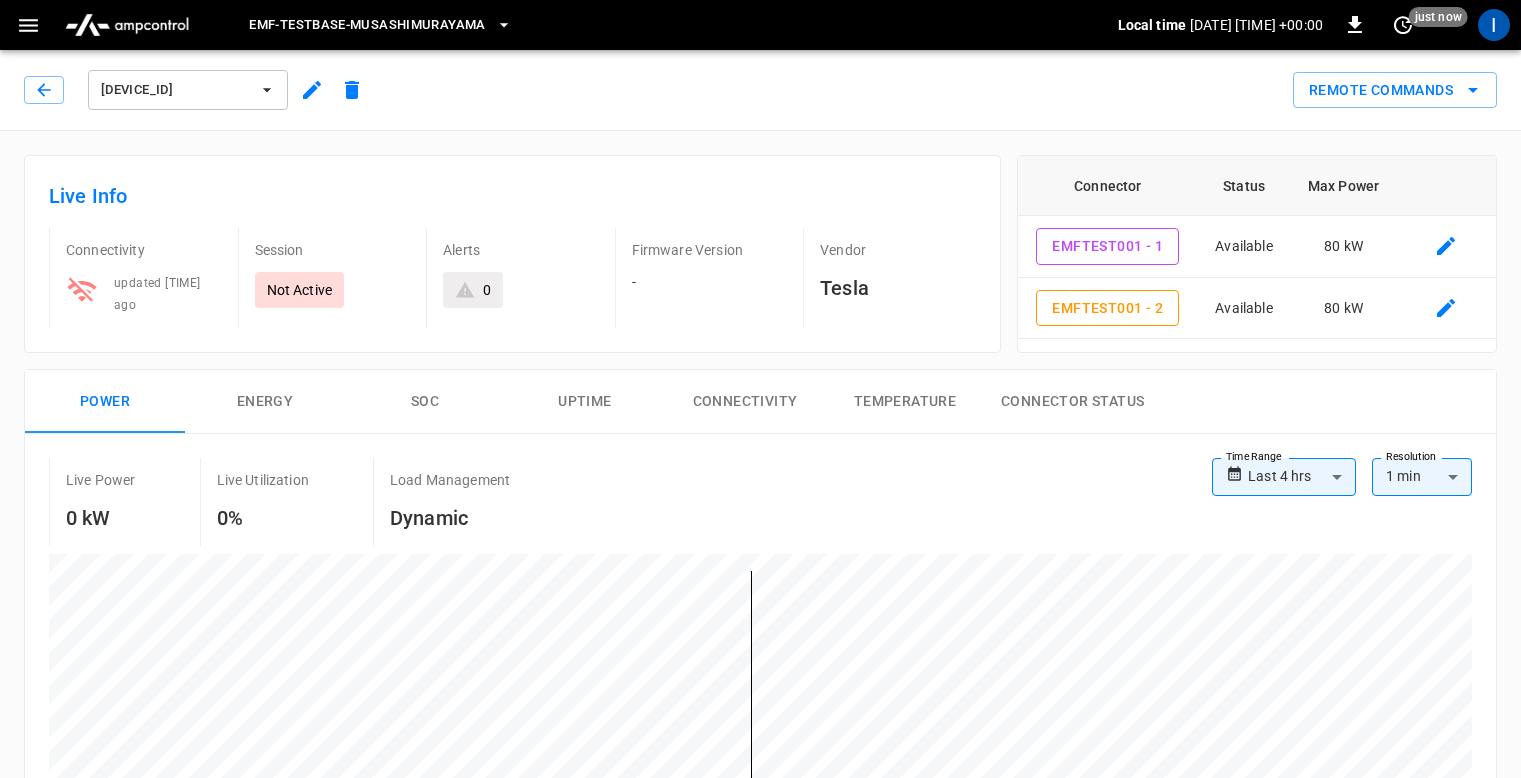 click on "Live Info Connectivity updated 17 days ago Session Not Active Alerts 0 Firmware Version - Vendor Tesla" at bounding box center (504, 246) 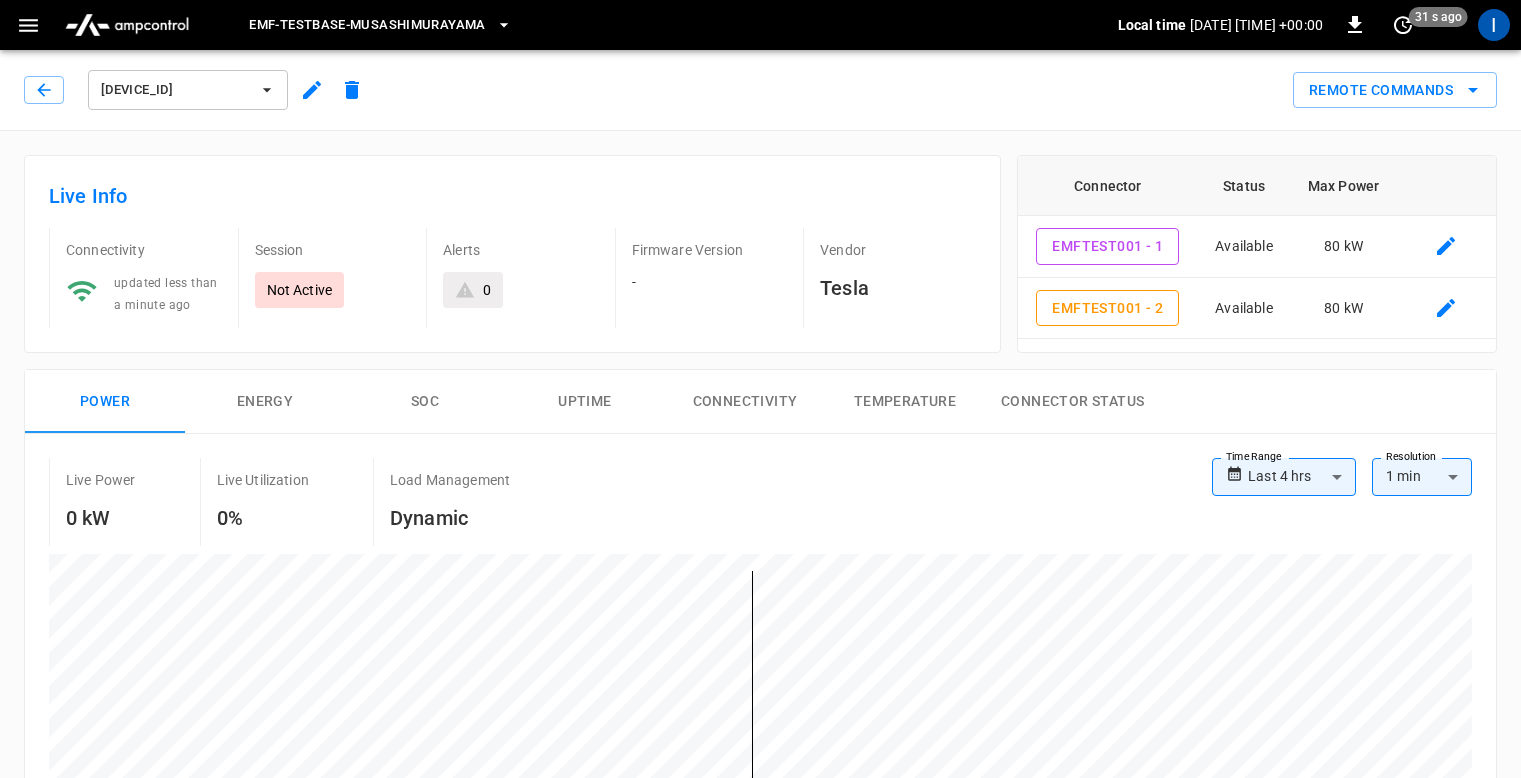 click on "Live Info Connectivity updated less than a minute ago Session Not Active Alerts 0 Firmware Version - Vendor Tesla" at bounding box center [504, 246] 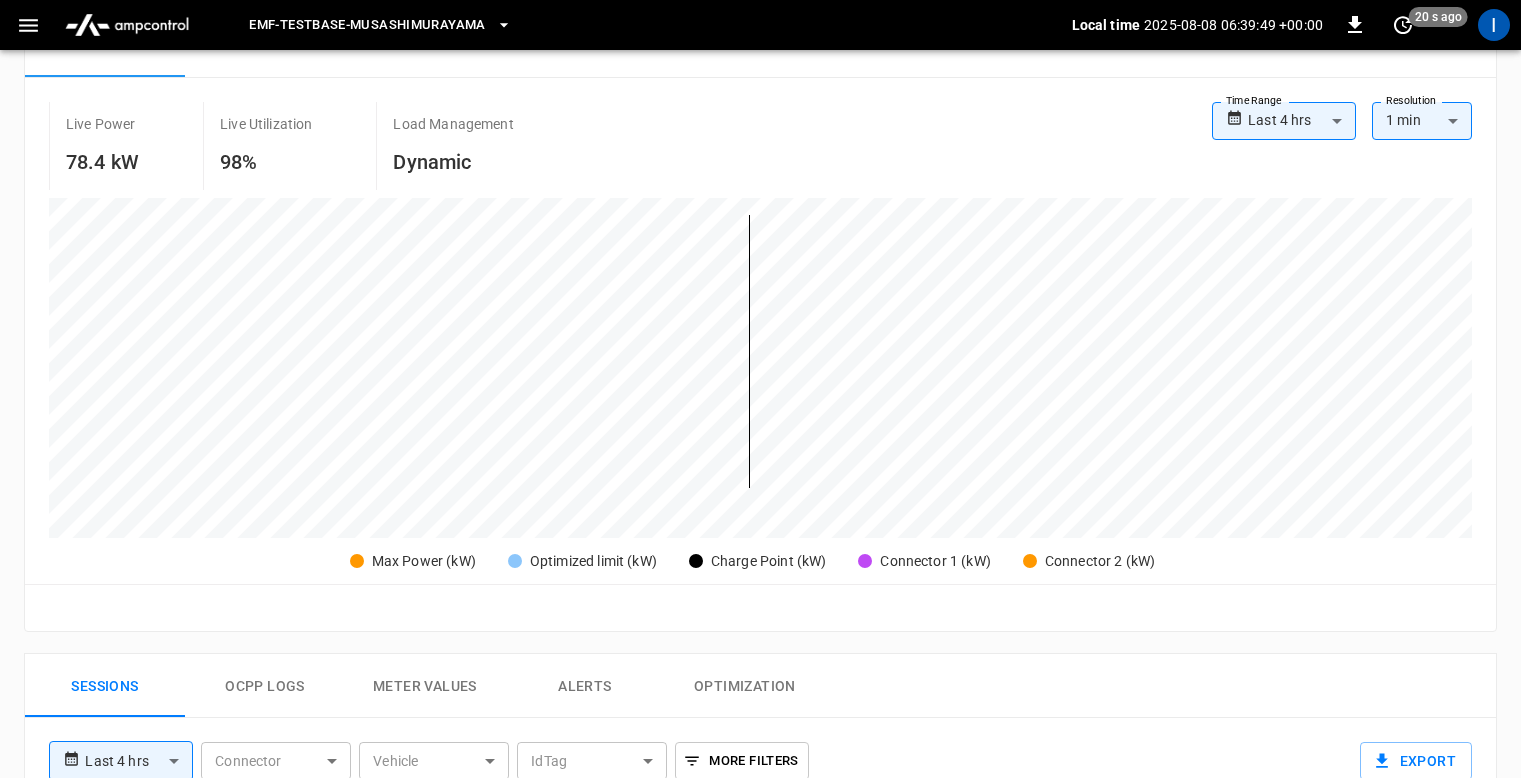 scroll, scrollTop: 0, scrollLeft: 0, axis: both 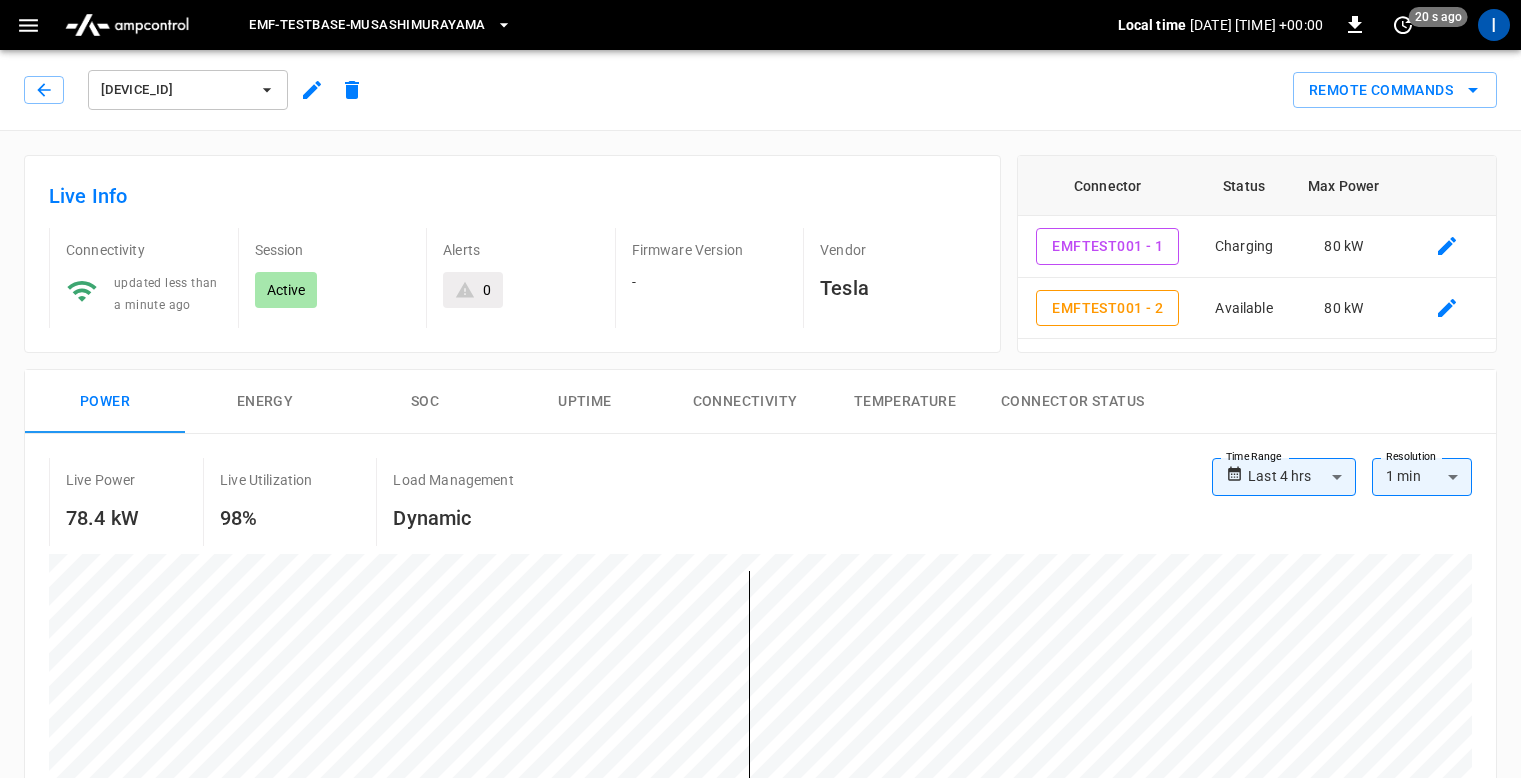 click on "[DEVICE_ID] Remote Commands" at bounding box center (756, 86) 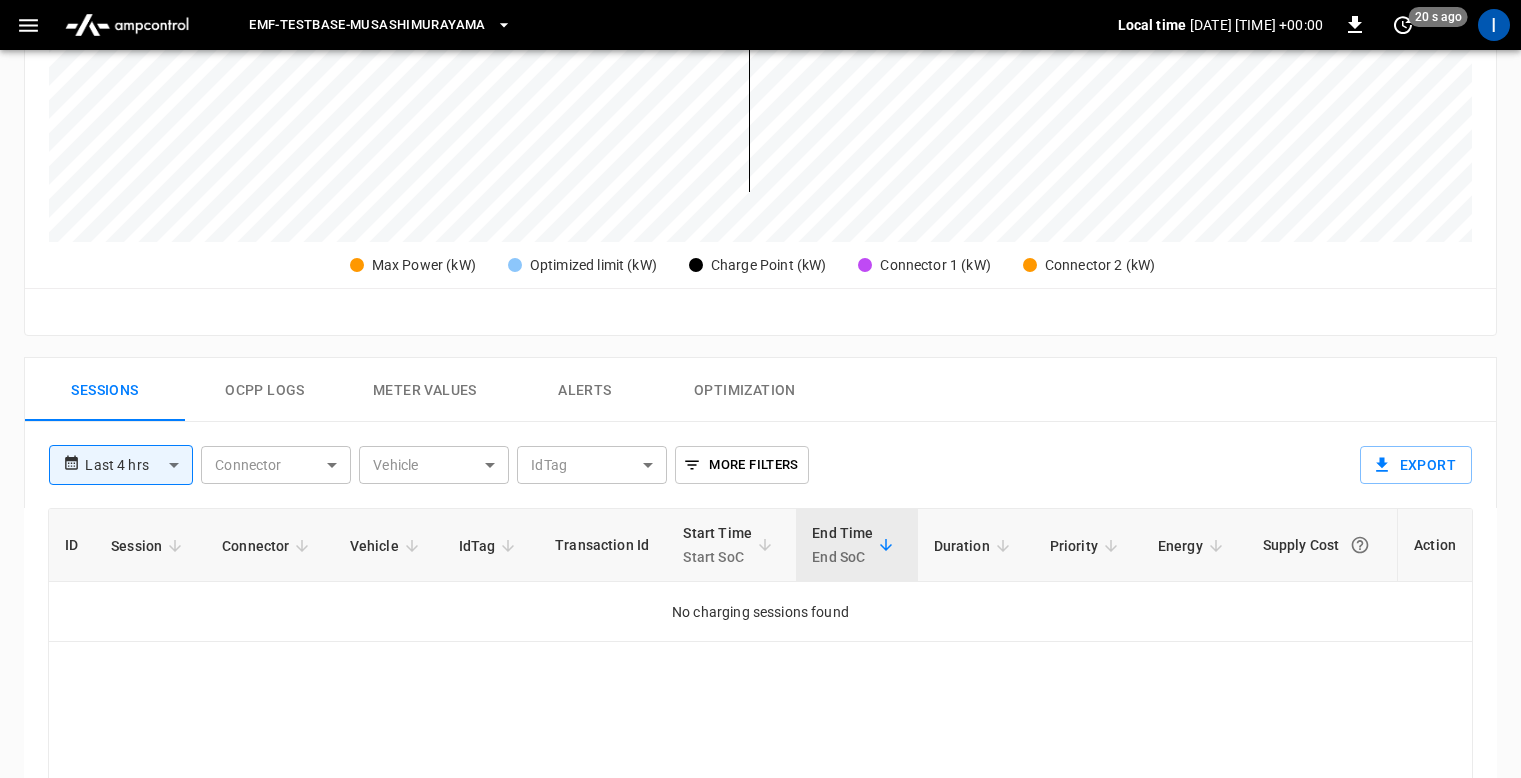 scroll, scrollTop: 1003, scrollLeft: 0, axis: vertical 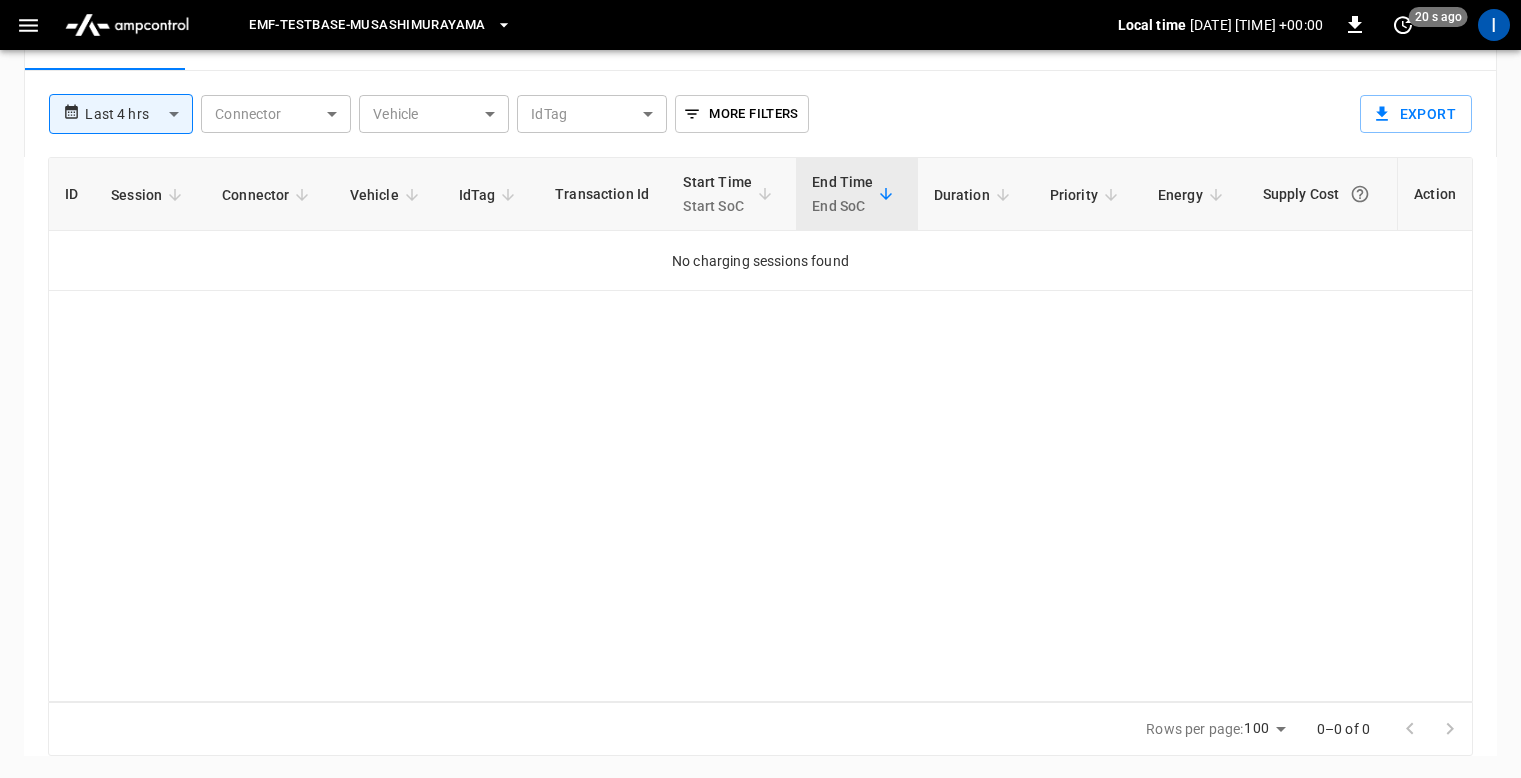 click on "ID Session Connector Vehicle IdTag Transaction Id Start Time Start SoC End Time End SoC Duration Priority Energy Supply Cost   Action No charging sessions found" at bounding box center (760, 429) 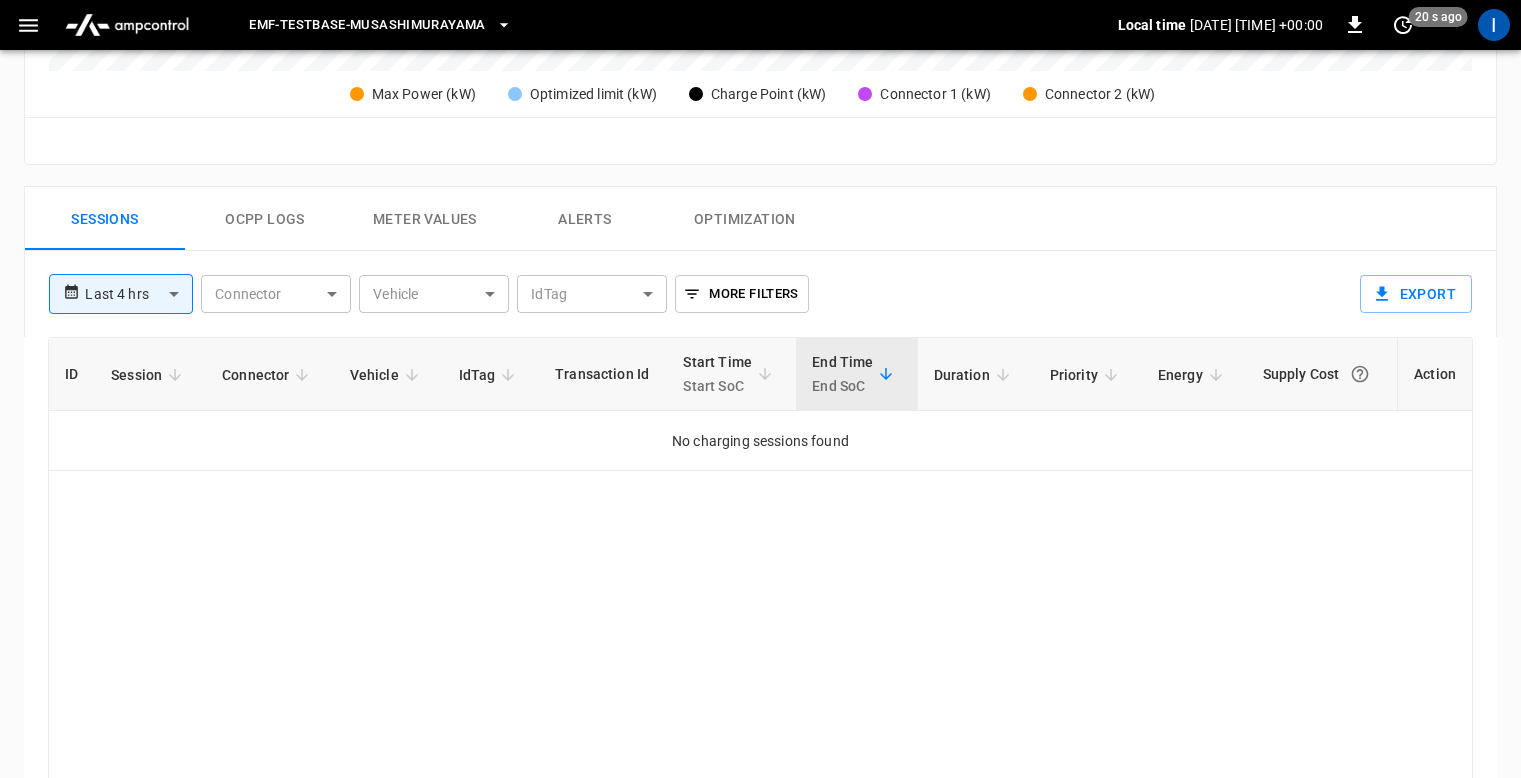 scroll, scrollTop: 778, scrollLeft: 0, axis: vertical 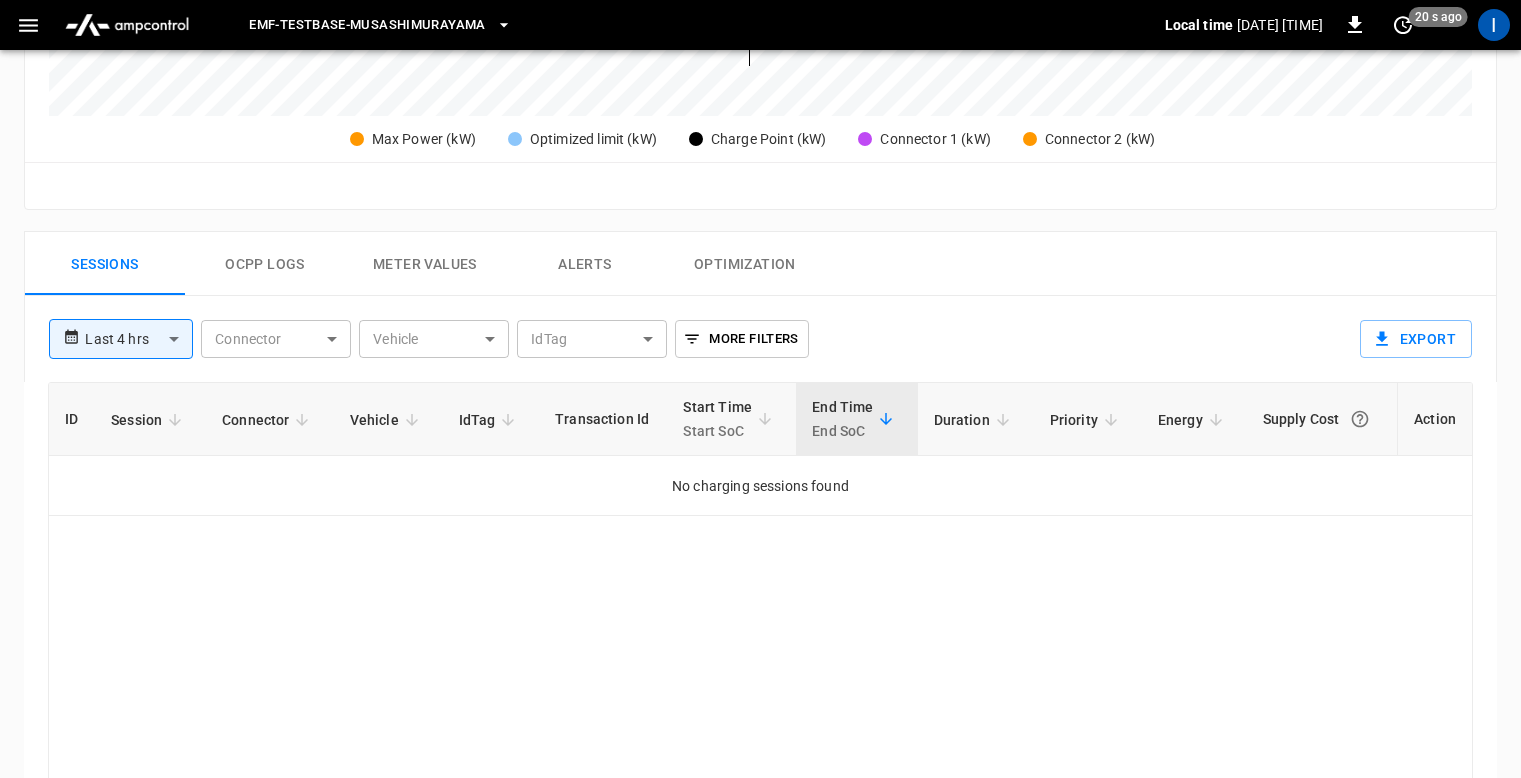click on "Ocpp logs" at bounding box center [265, 264] 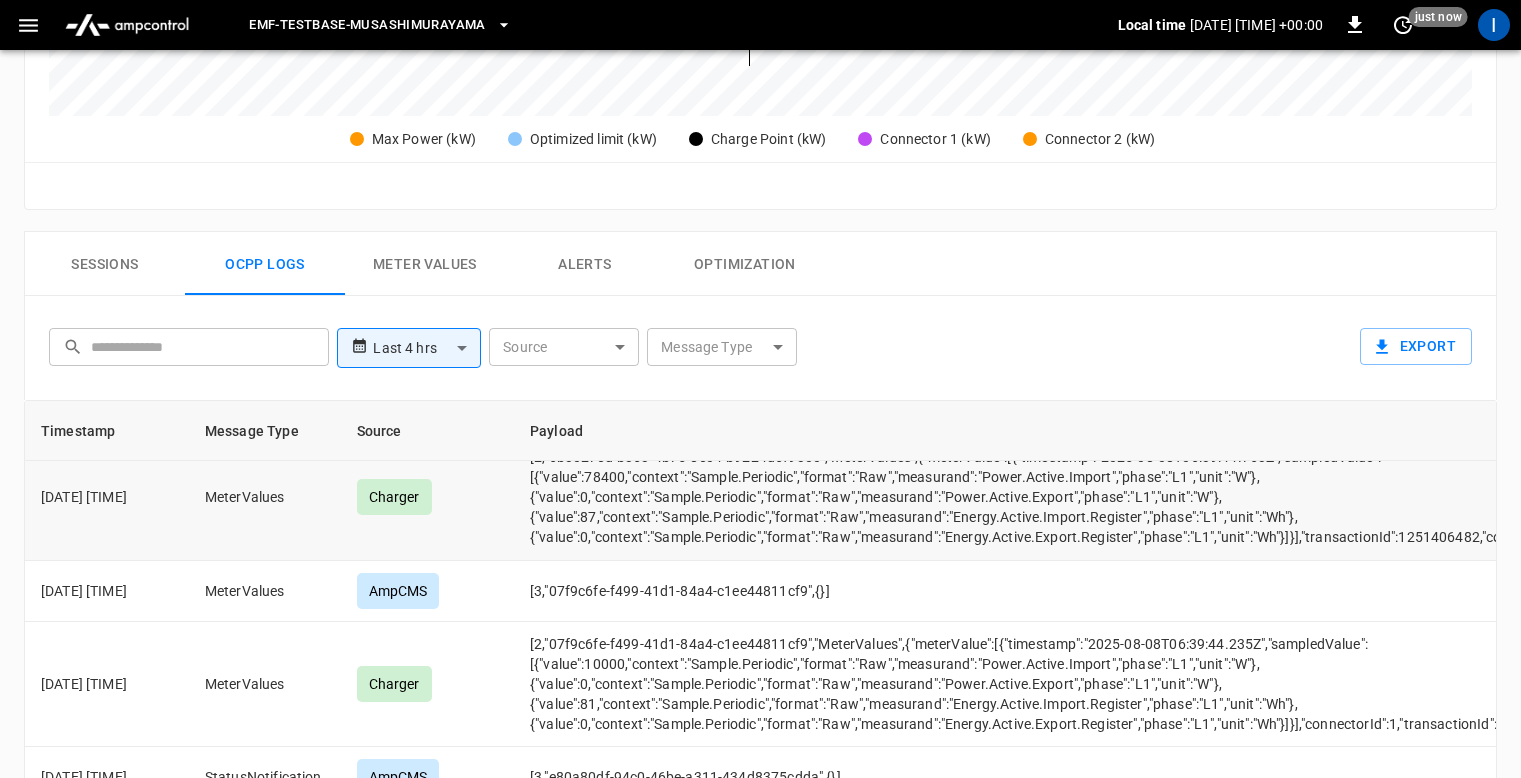 scroll, scrollTop: 0, scrollLeft: 0, axis: both 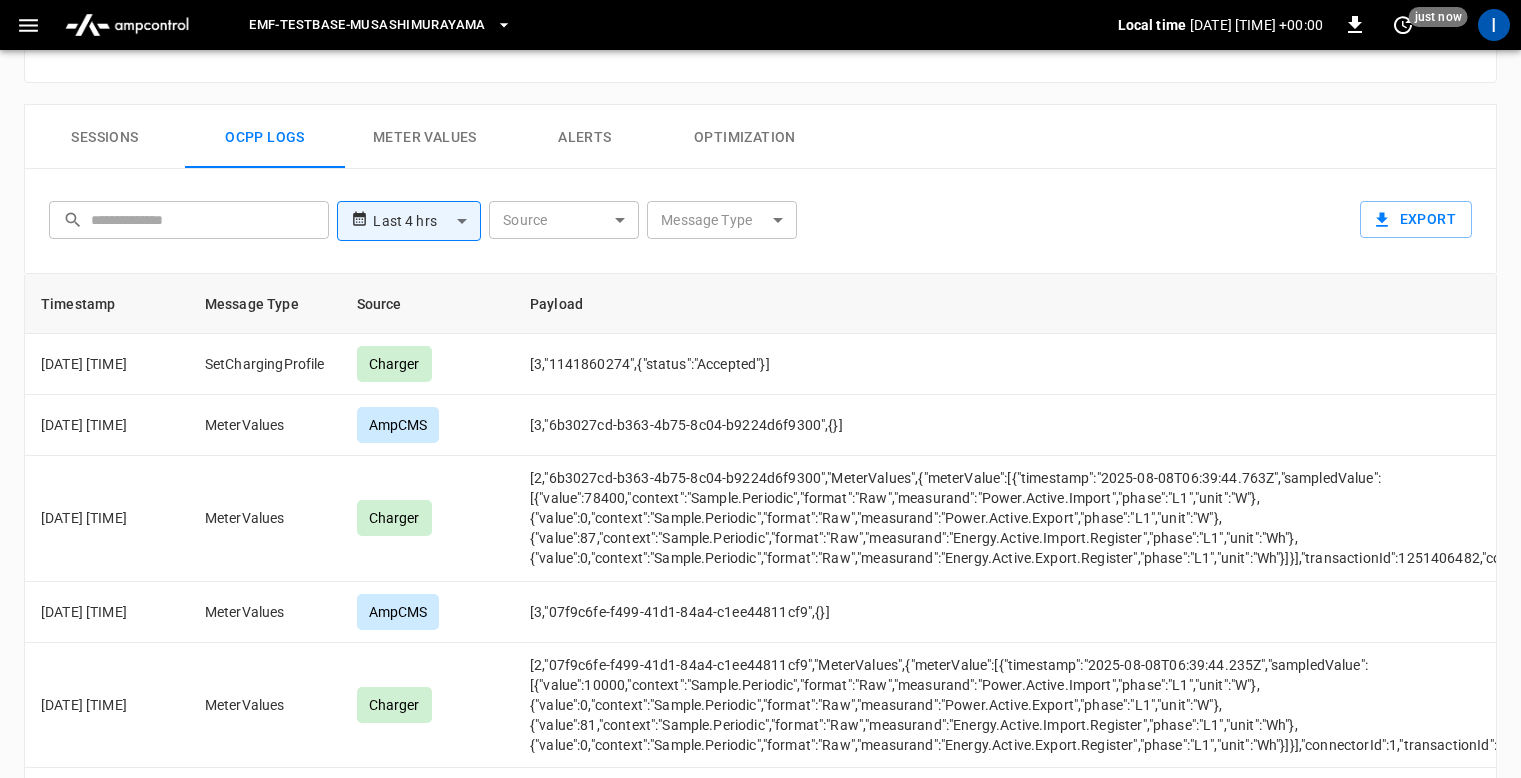 click on "Sessions" at bounding box center [105, 137] 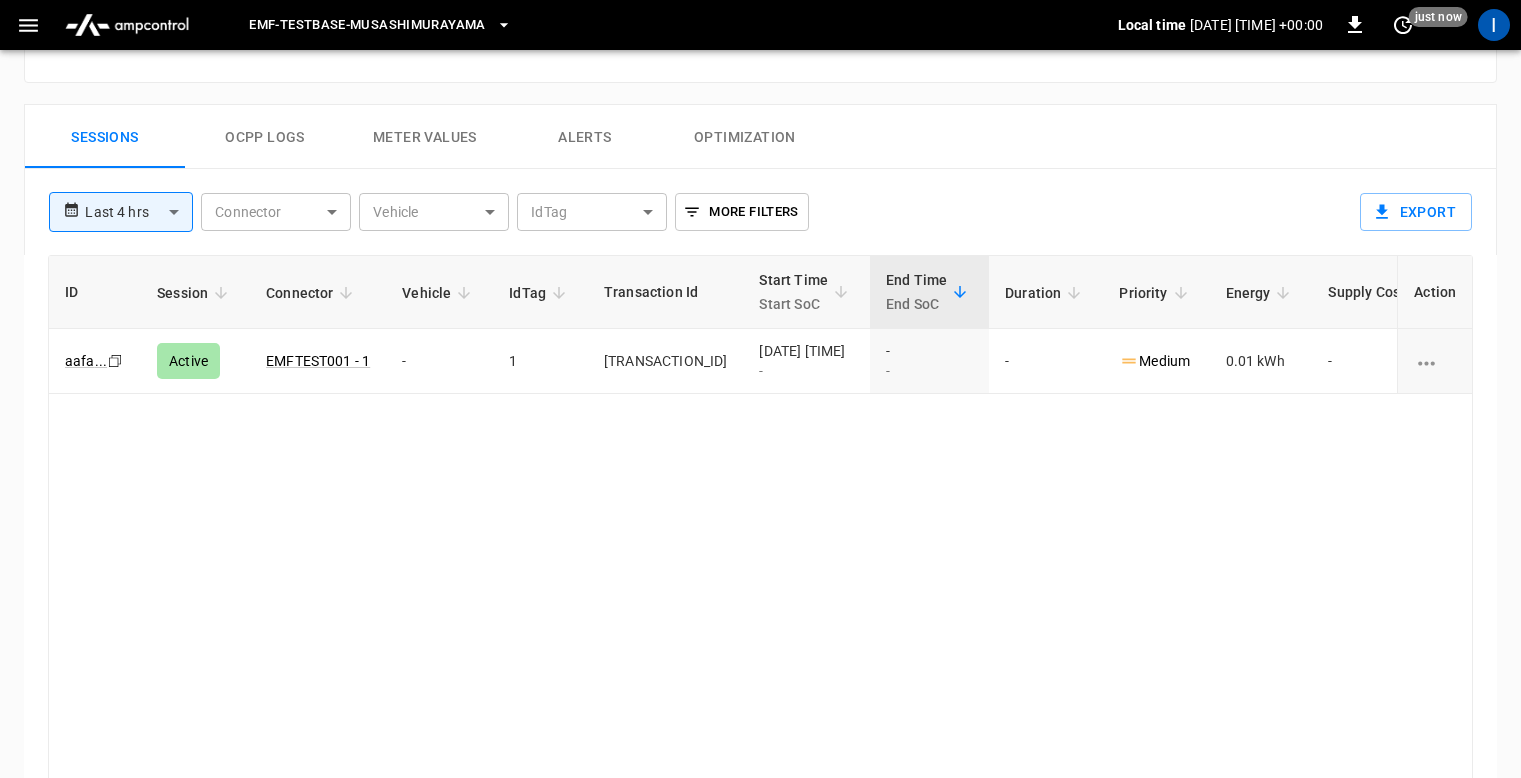 click on "Ocpp logs" at bounding box center (265, 137) 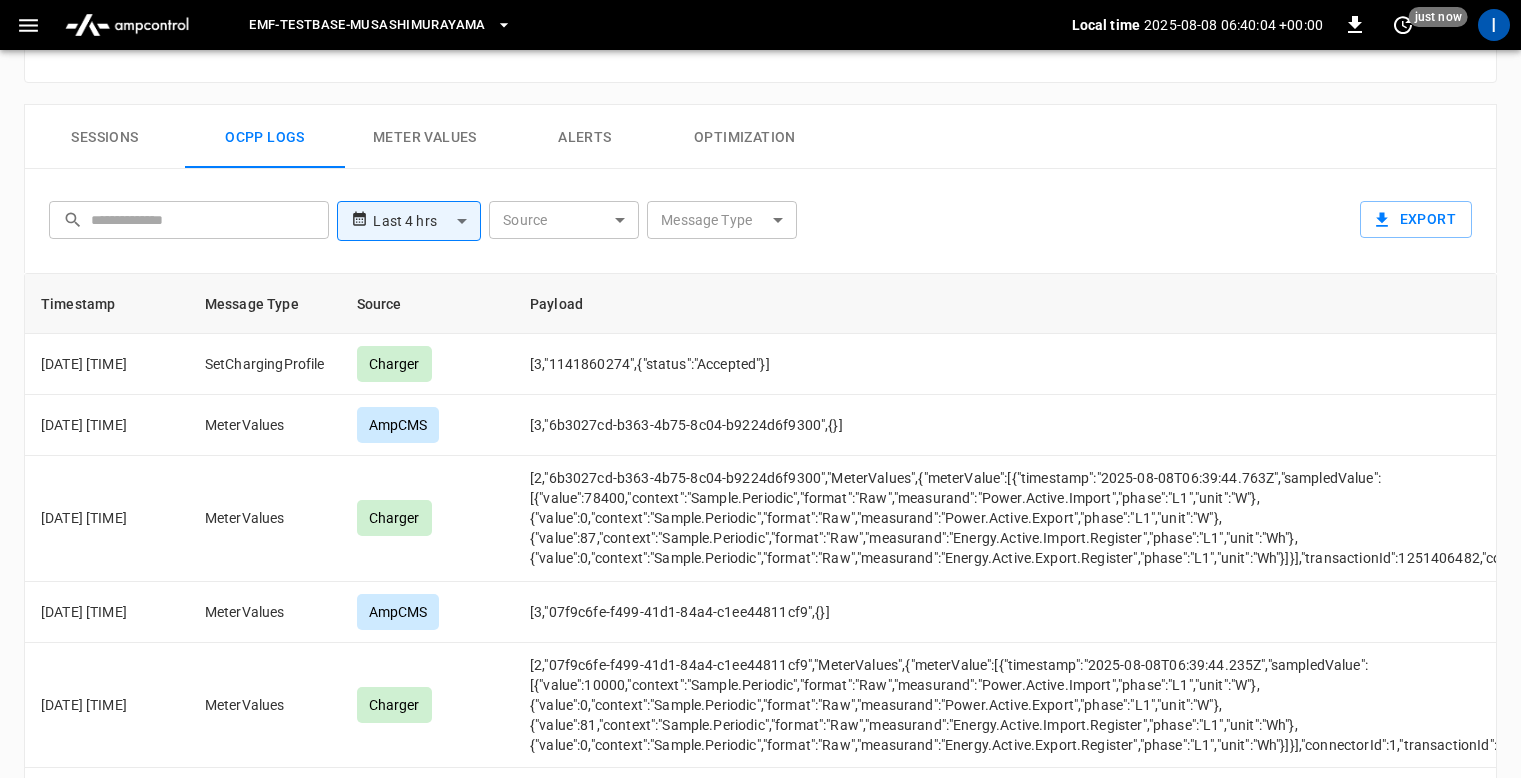 click on "Sessions" at bounding box center [105, 137] 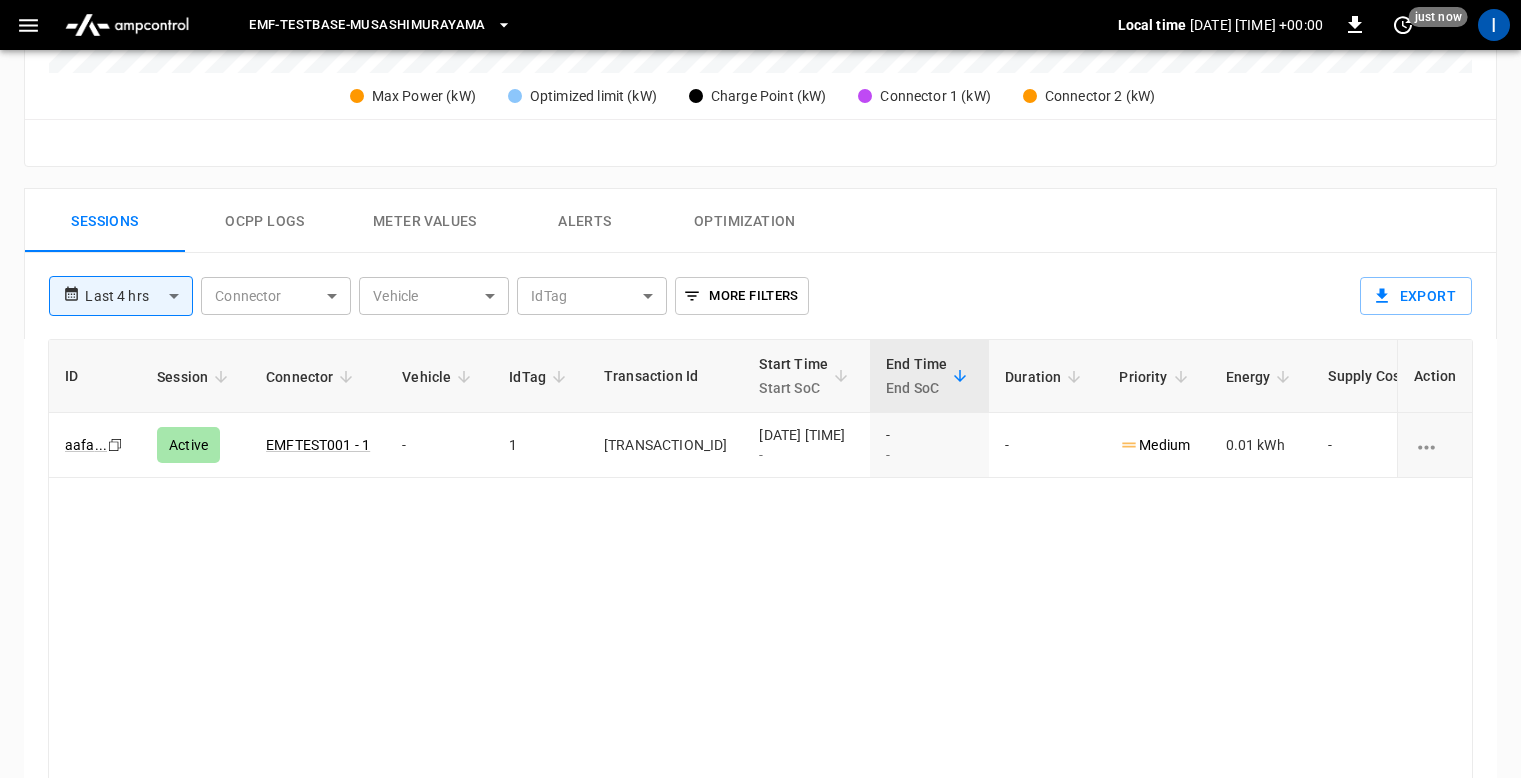 scroll, scrollTop: 801, scrollLeft: 0, axis: vertical 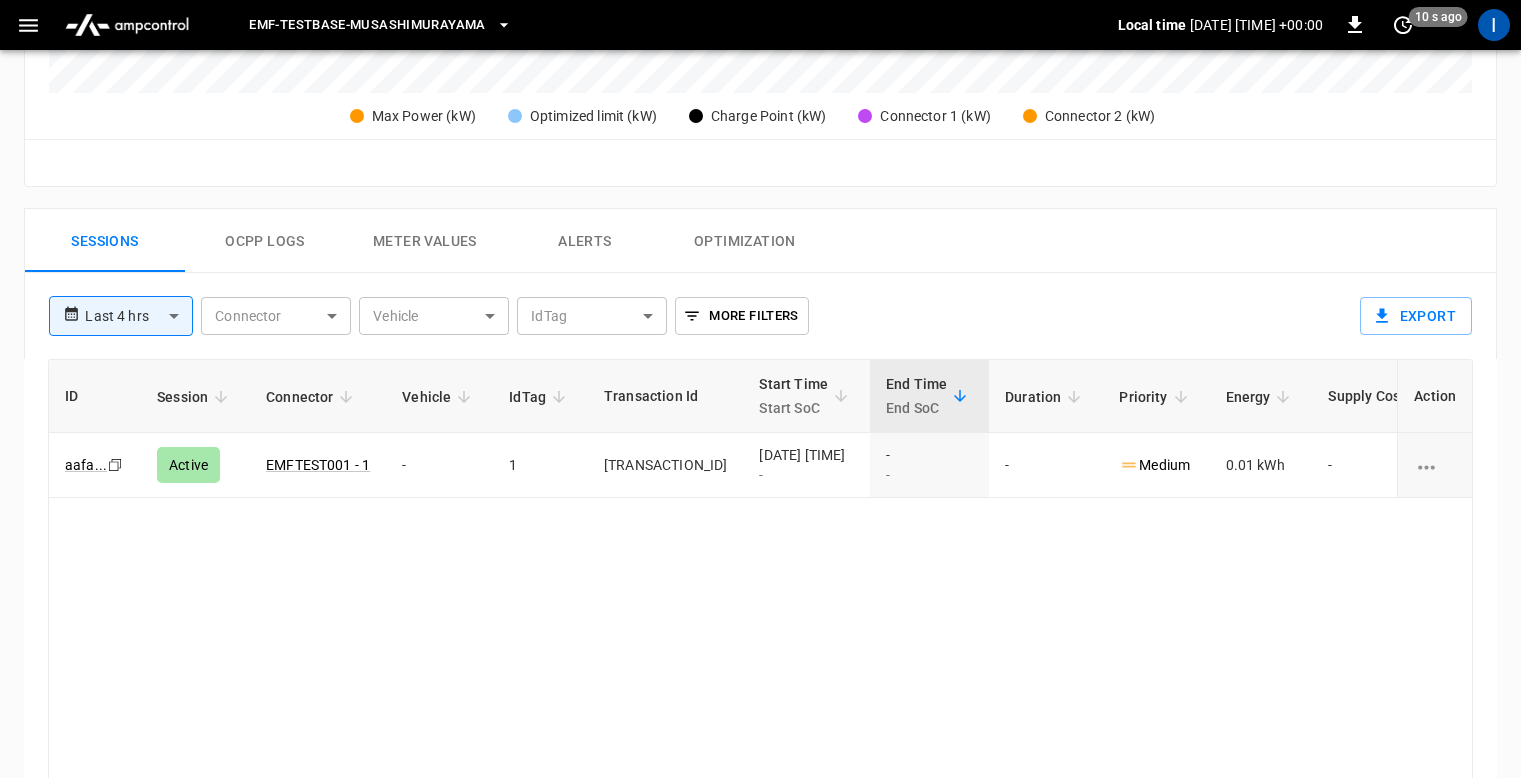 click on "Ocpp logs" at bounding box center (265, 241) 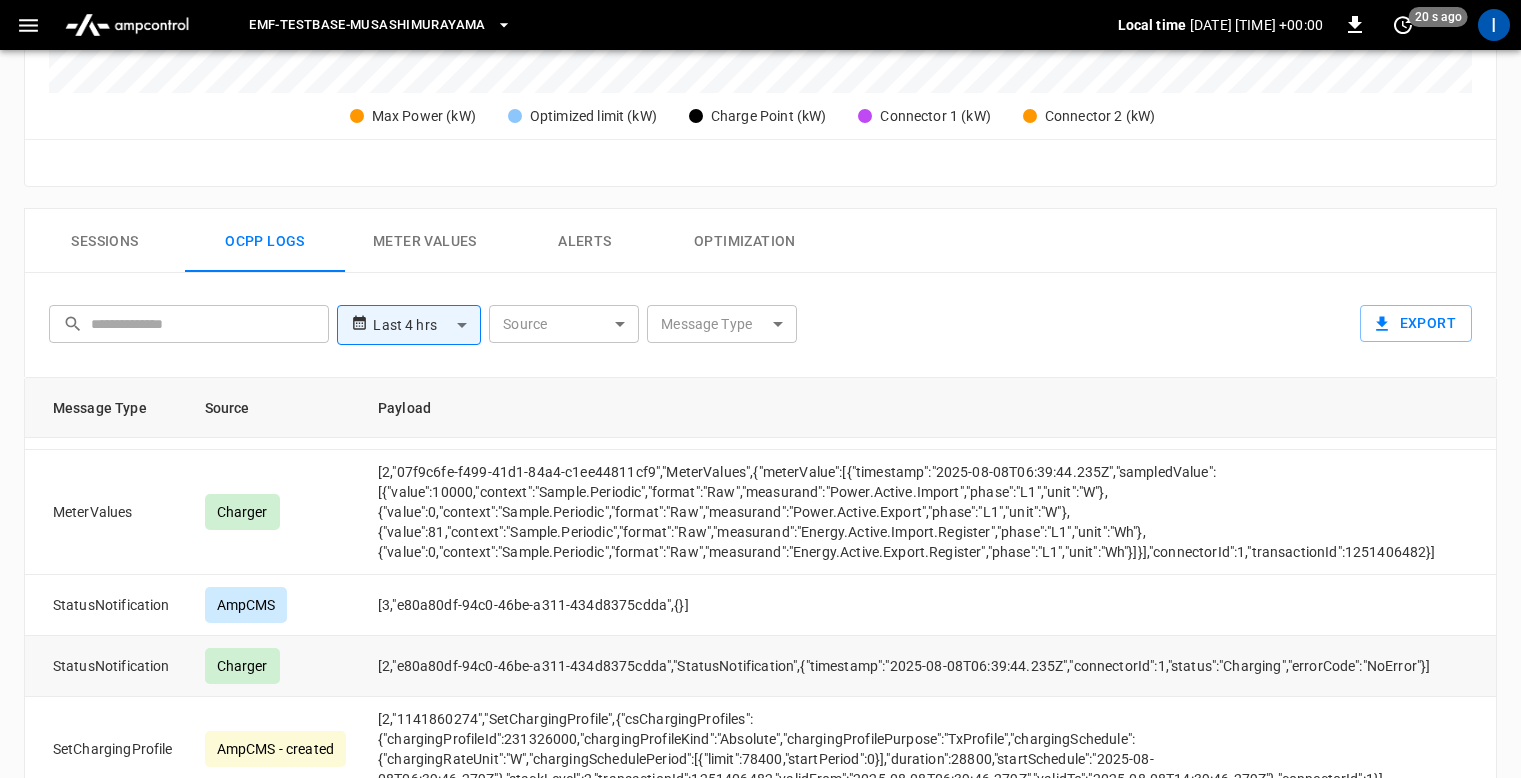scroll, scrollTop: 297, scrollLeft: 0, axis: vertical 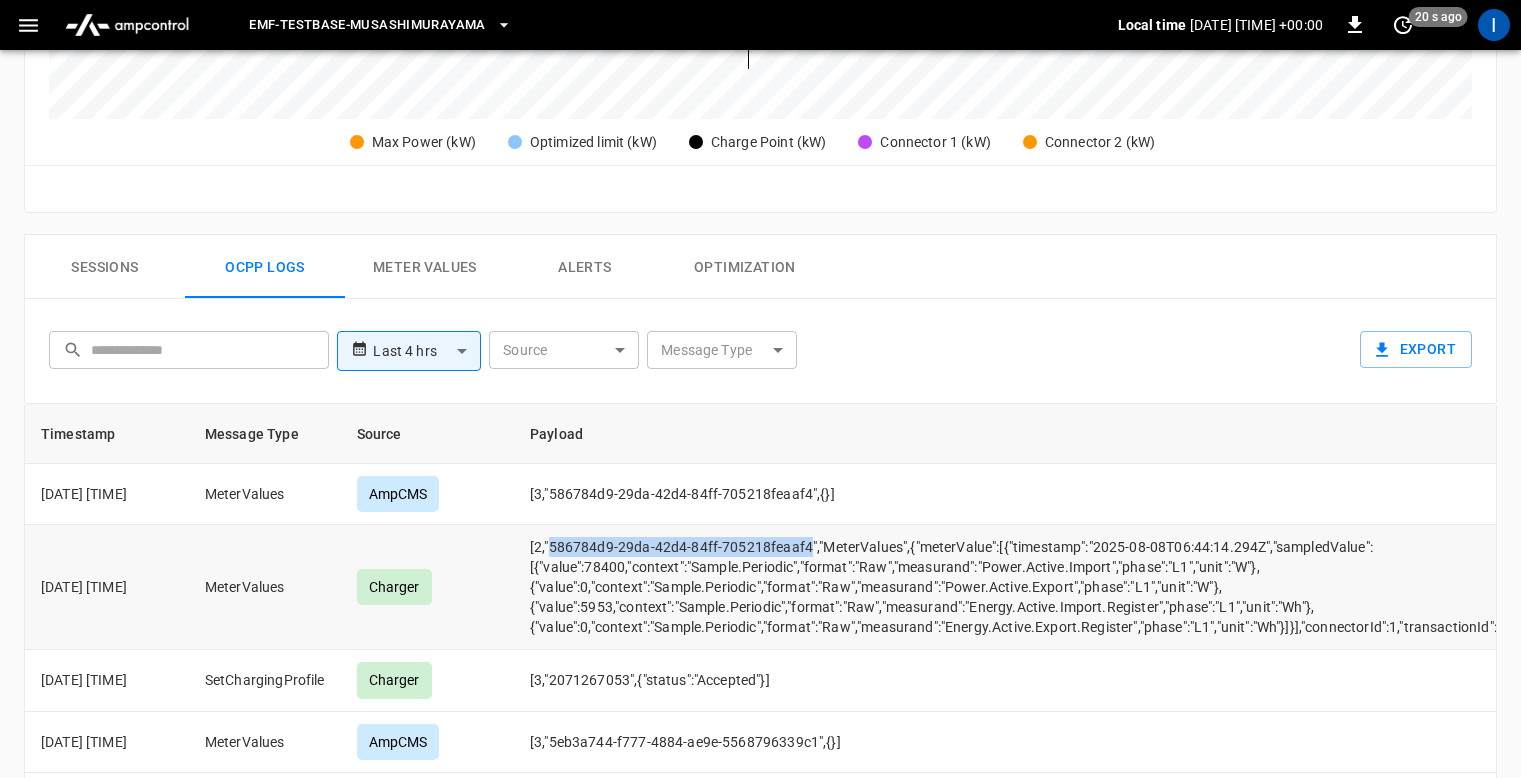 drag, startPoint x: 549, startPoint y: 545, endPoint x: 809, endPoint y: 544, distance: 260.00192 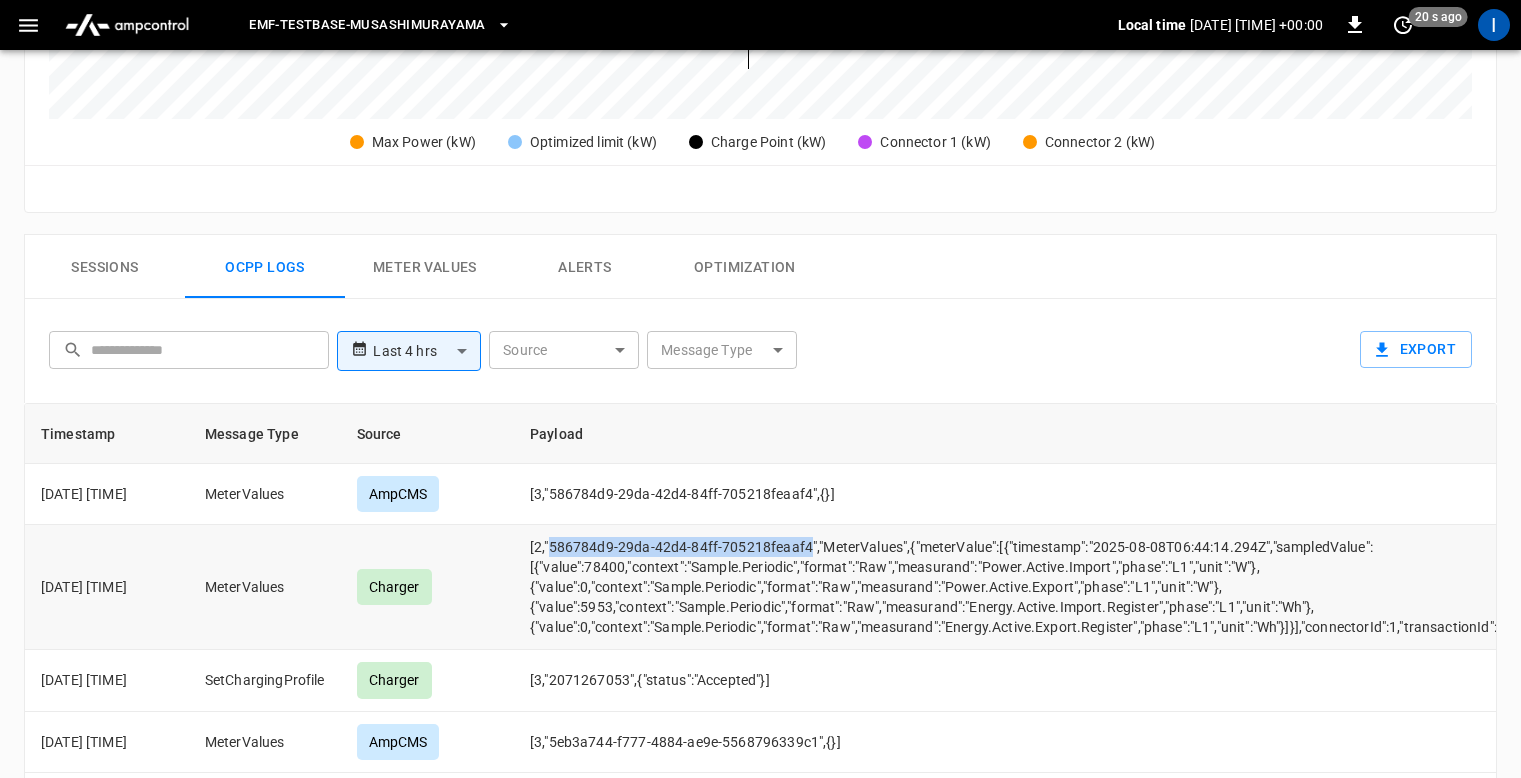 copy on "[UUID]" 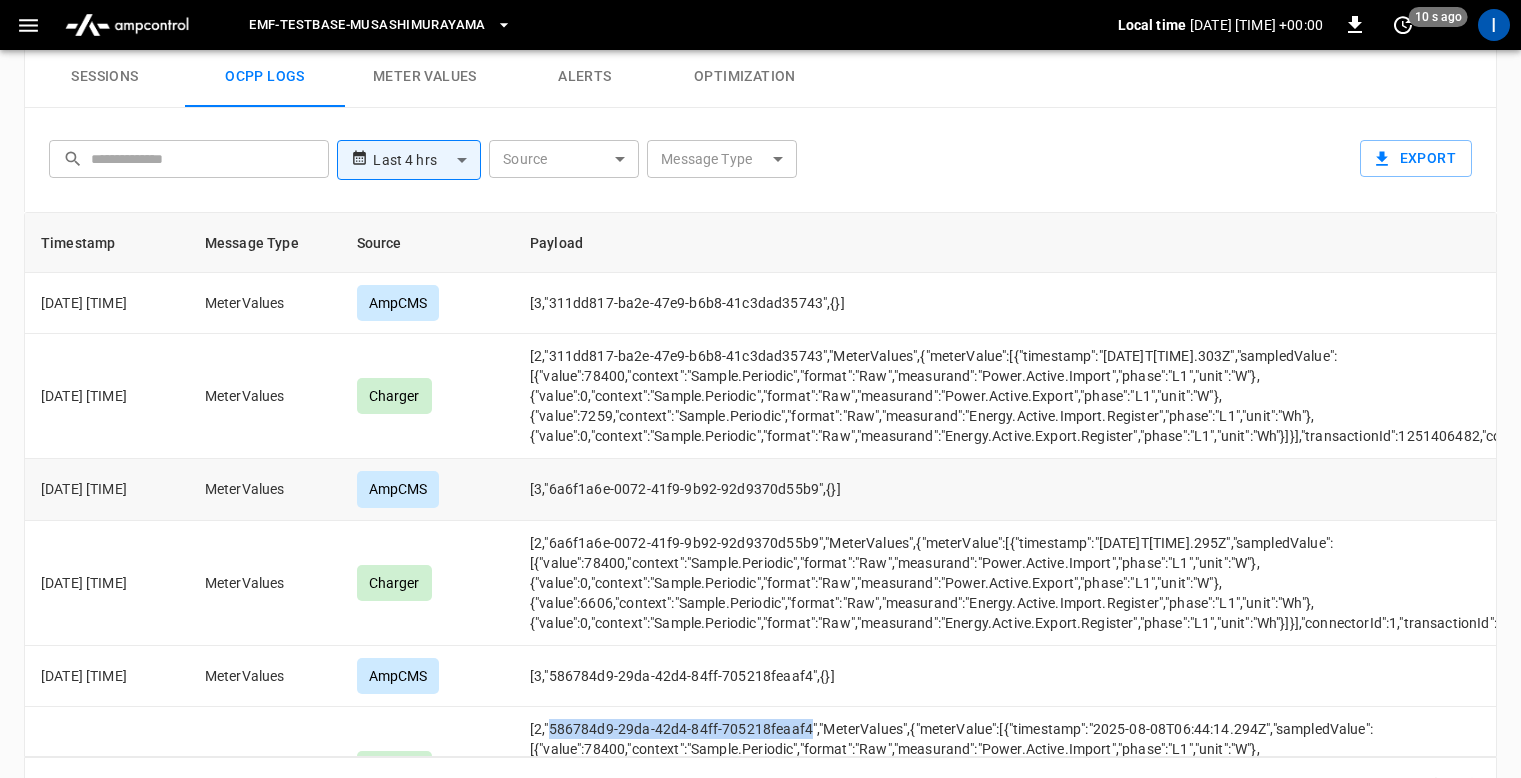 scroll, scrollTop: 960, scrollLeft: 0, axis: vertical 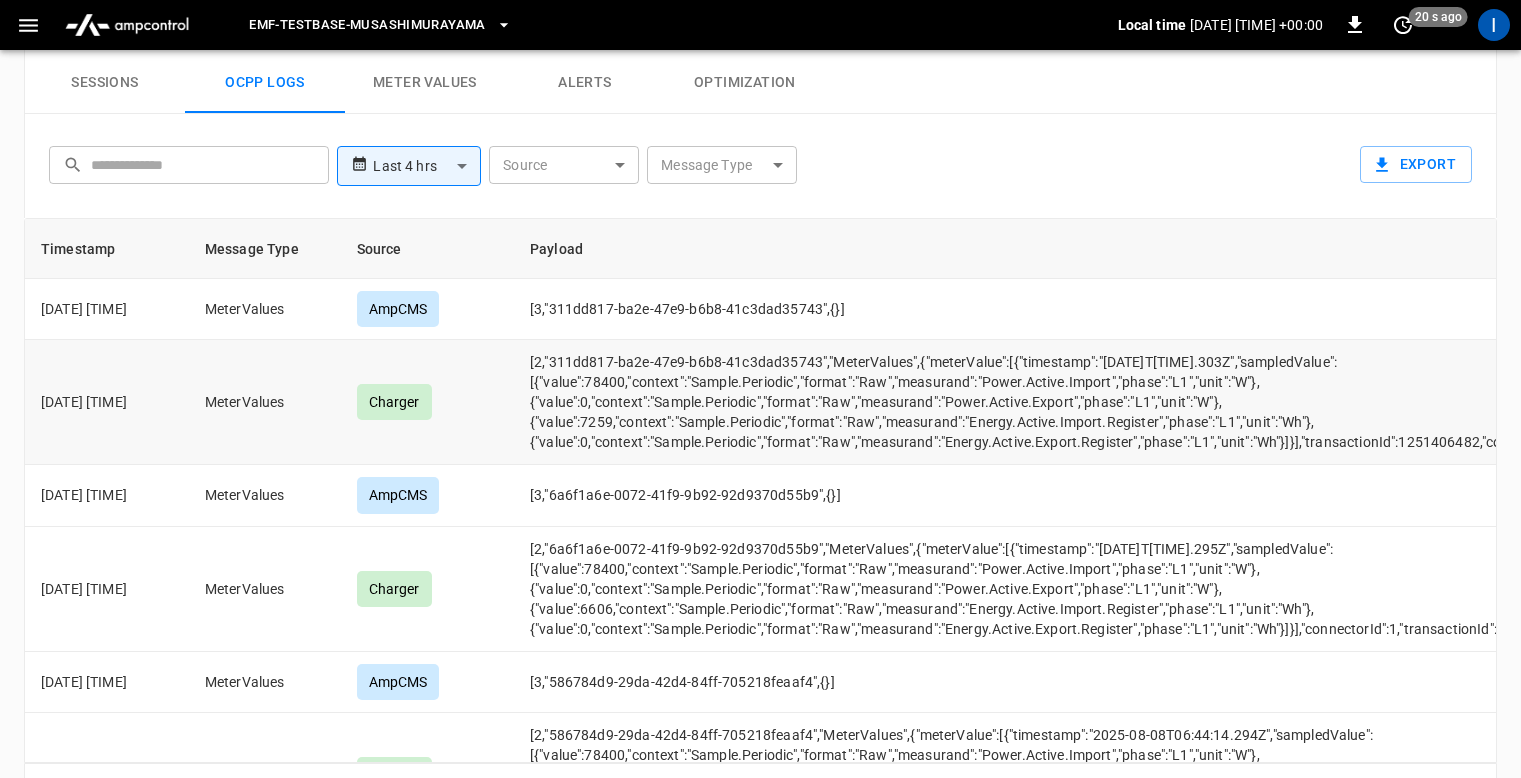 click on "[2,"311dd817-ba2e-47e9-b6b8-41c3dad35743","MeterValues",{"meterValue":[{"timestamp":"[DATE]T[TIME].303Z","sampledValue":[{"value":78400,"context":"Sample.Periodic","format":"Raw","measurand":"Power.Active.Import","phase":"L1","unit":"W"},{"value":0,"context":"Sample.Periodic","format":"Raw","measurand":"Power.Active.Export","phase":"L1","unit":"W"},{"value":7259,"context":"Sample.Periodic","format":"Raw","measurand":"Energy.Active.Import.Register","phase":"L1","unit":"Wh"},{"value":0,"context":"Sample.Periodic","format":"Raw","measurand":"Energy.Active.Export.Register","phase":"L1","unit":"Wh"}]}],"transactionId":1251406482,"connectorId":1}]" at bounding box center (1065, 402) 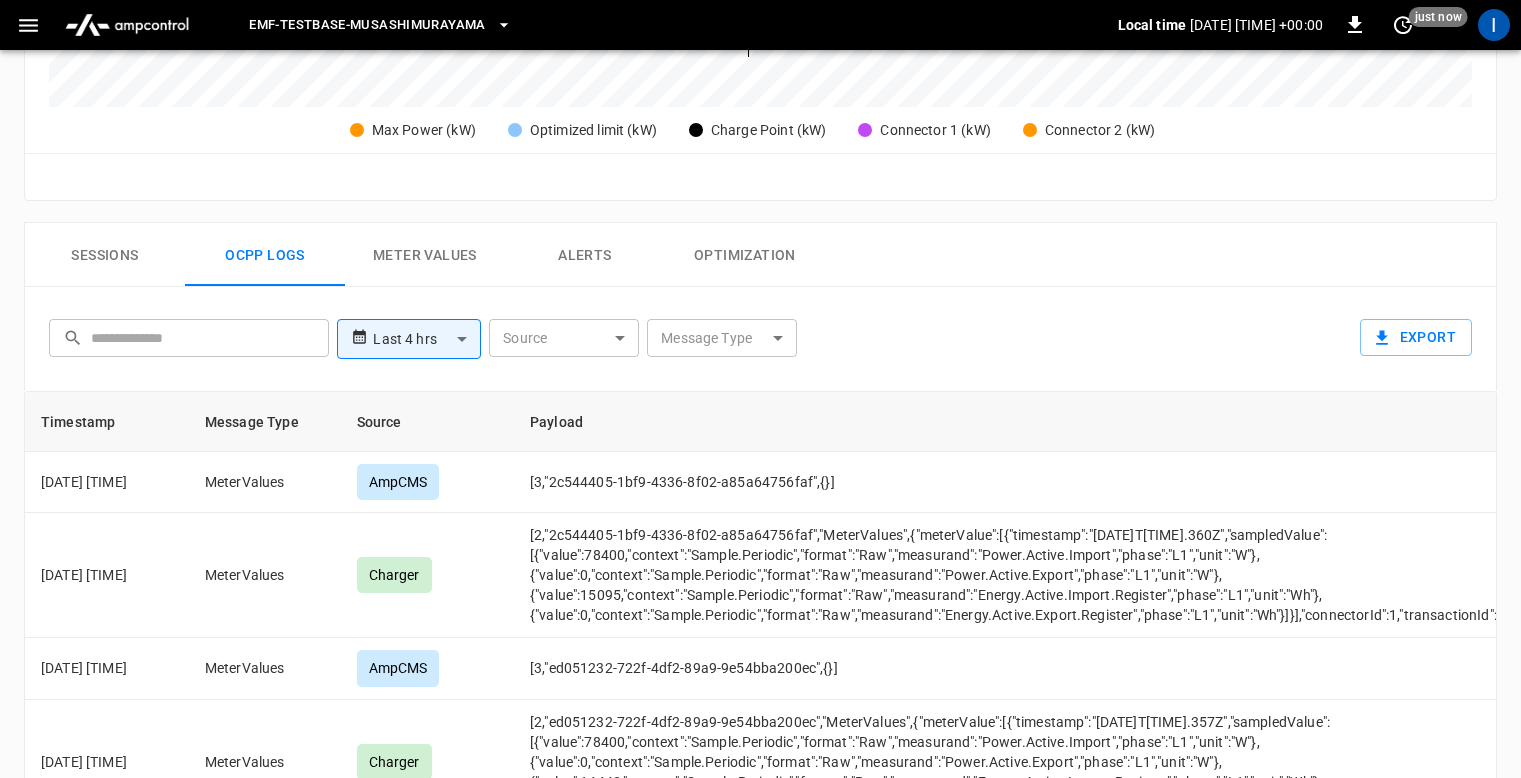scroll, scrollTop: 889, scrollLeft: 0, axis: vertical 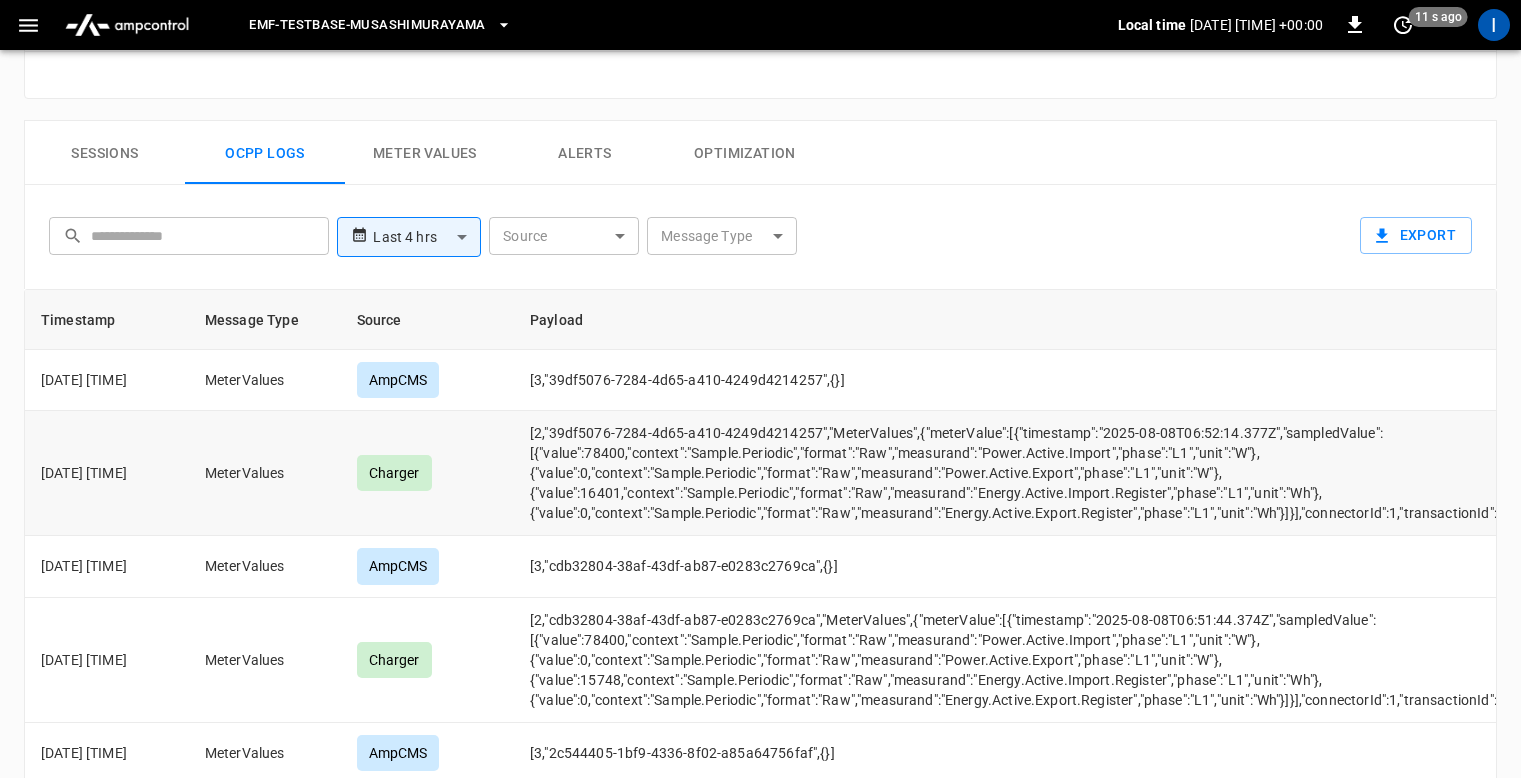 click on "[2,"39df5076-7284-4d65-a410-4249d4214257","MeterValues",{"meterValue":[{"timestamp":"2025-08-08T06:52:14.377Z","sampledValue":[{"value":78400,"context":"Sample.Periodic","format":"Raw","measurand":"Power.Active.Import","phase":"L1","unit":"W"},{"value":0,"context":"Sample.Periodic","format":"Raw","measurand":"Power.Active.Export","phase":"L1","unit":"W"},{"value":16401,"context":"Sample.Periodic","format":"Raw","measurand":"Energy.Active.Import.Register","phase":"L1","unit":"Wh"},{"value":0,"context":"Sample.Periodic","format":"Raw","measurand":"Energy.Active.Export.Register","phase":"L1","unit":"Wh"}]}],"connectorId":1,"transactionId":1251406482}]" at bounding box center [1065, 473] 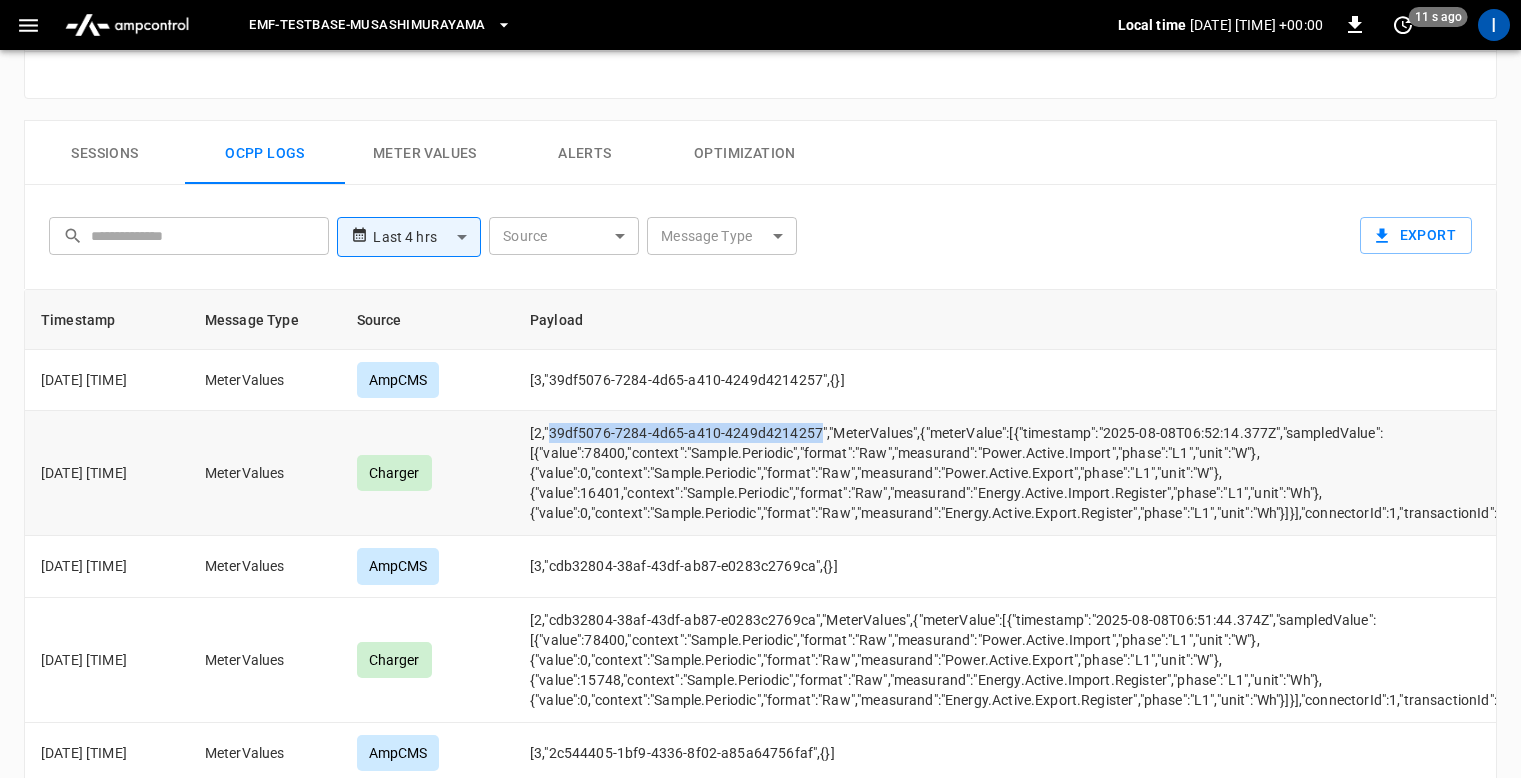 drag, startPoint x: 550, startPoint y: 428, endPoint x: 814, endPoint y: 427, distance: 264.0019 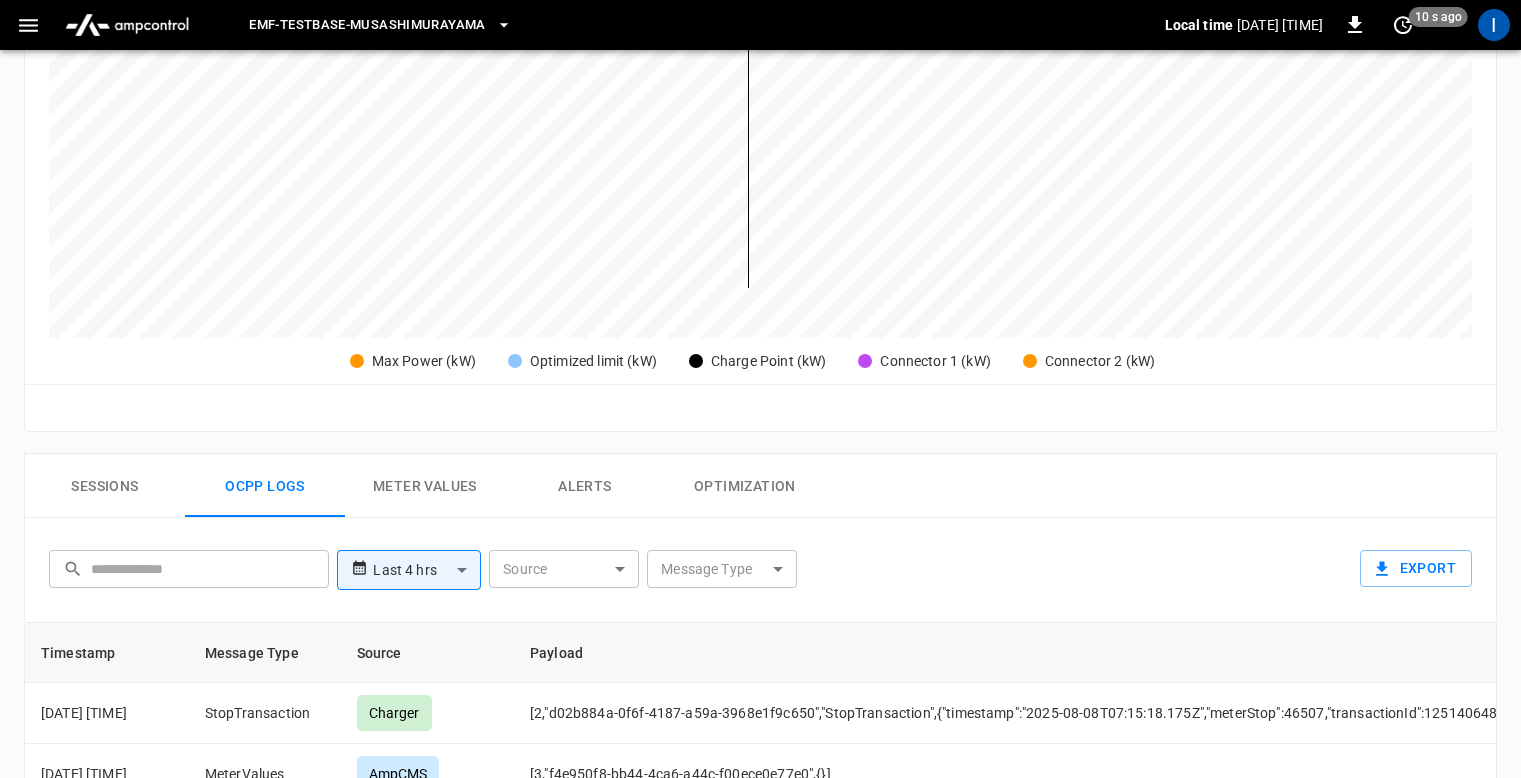 scroll, scrollTop: 0, scrollLeft: 0, axis: both 